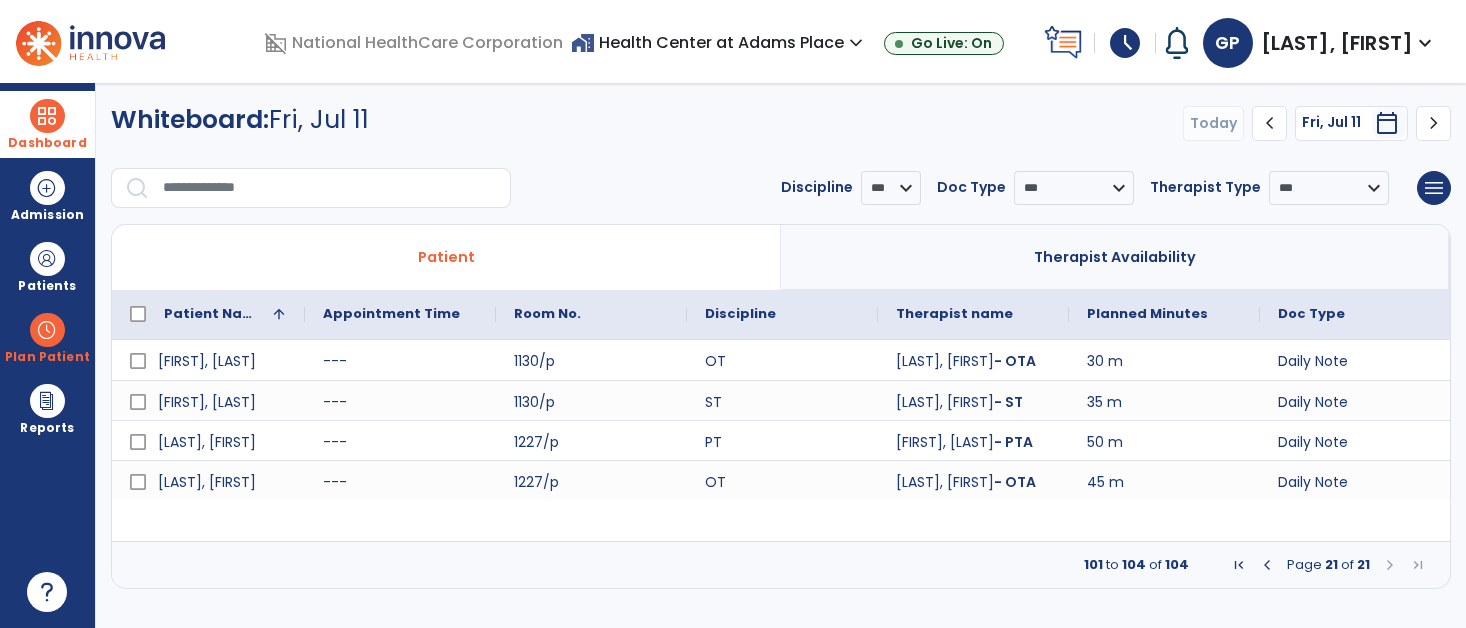 scroll, scrollTop: 0, scrollLeft: 0, axis: both 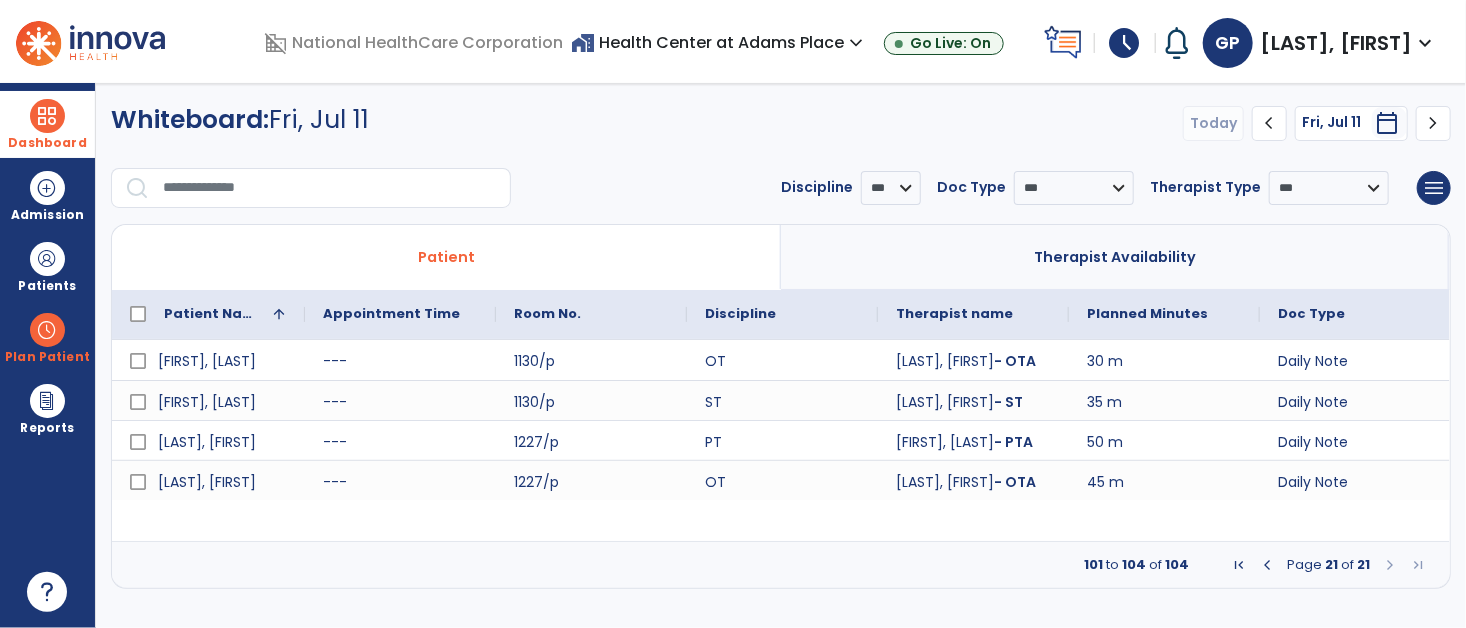 click at bounding box center [47, 116] 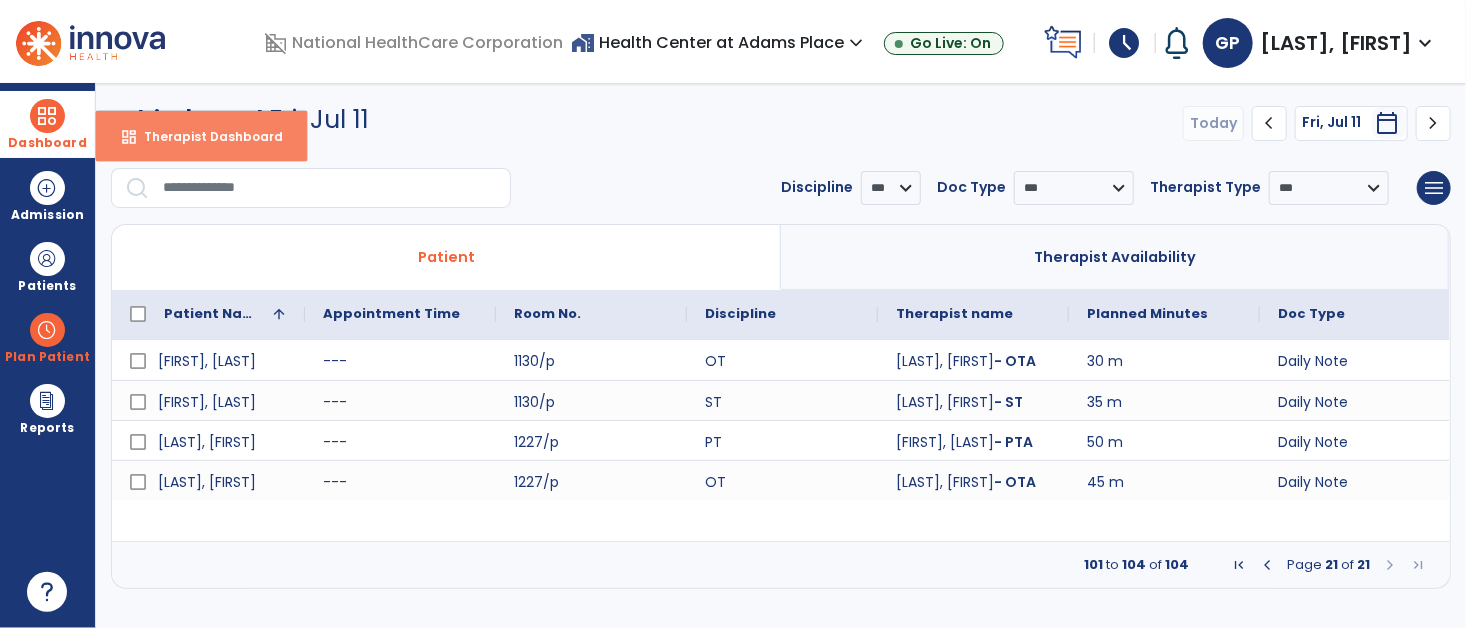click on "Therapist Dashboard" at bounding box center [205, 136] 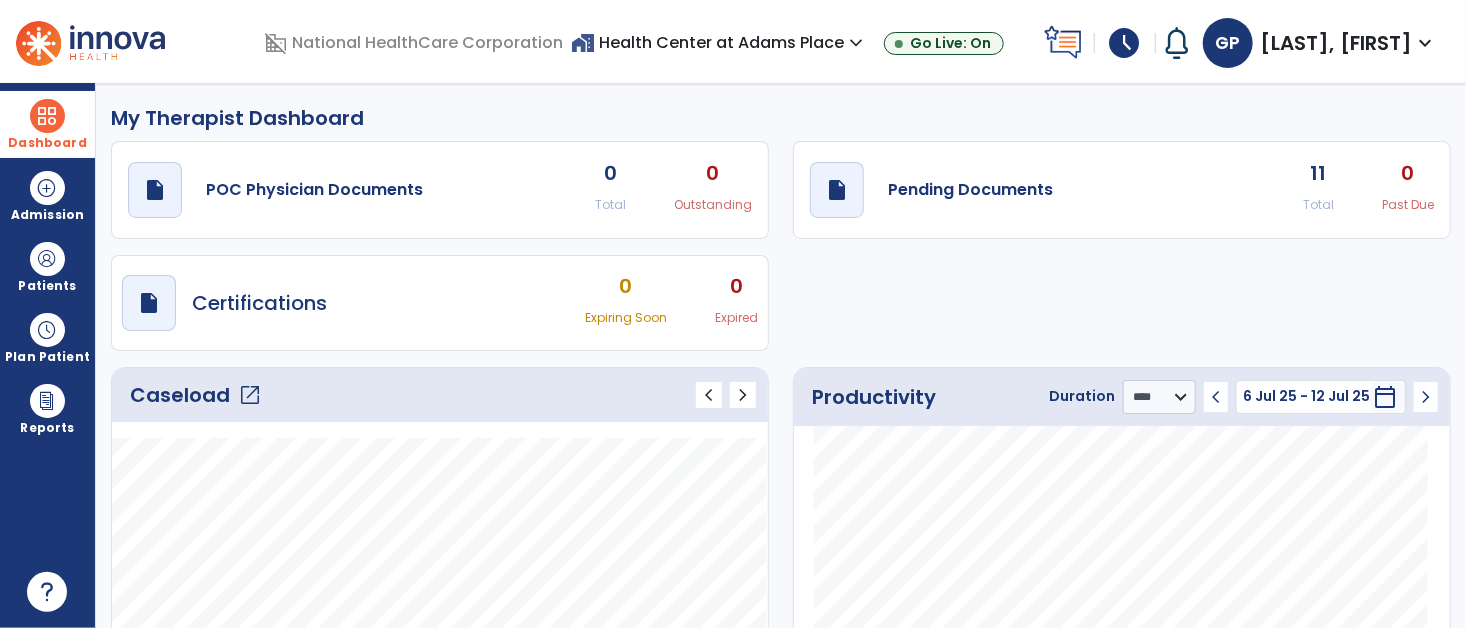 click on "Caseload   open_in_new" 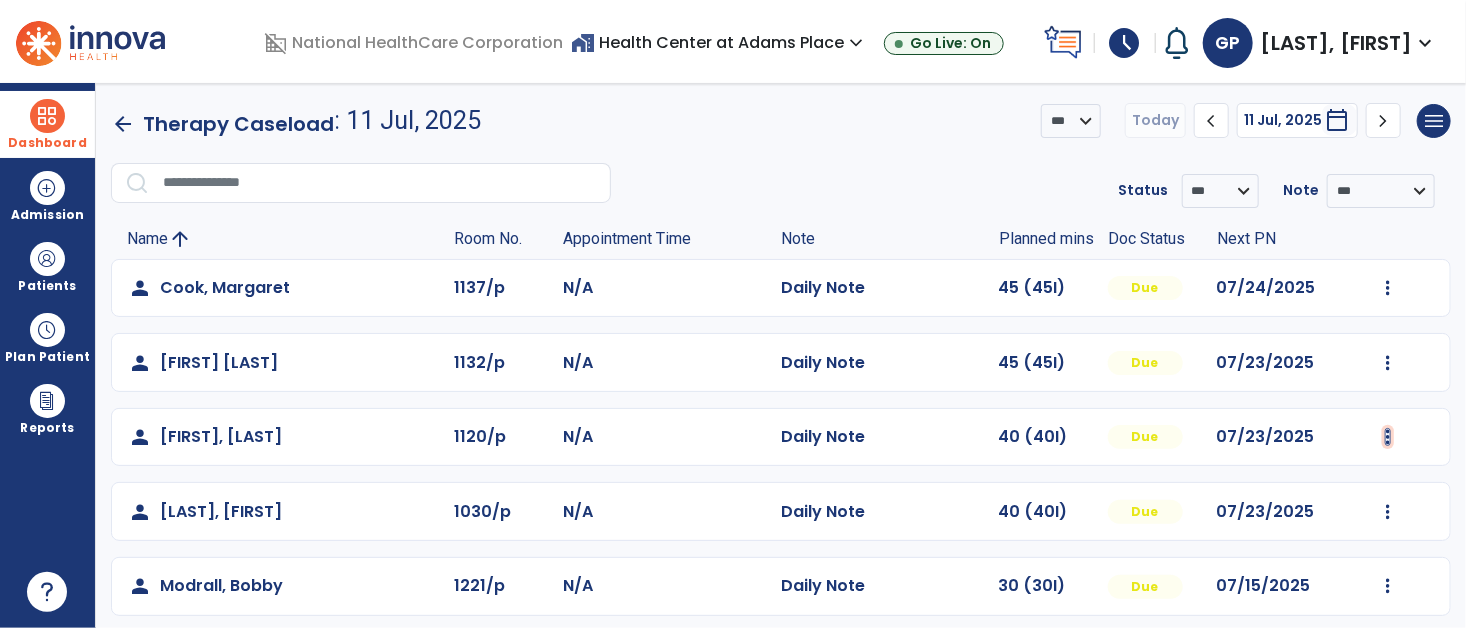 click at bounding box center [1388, 288] 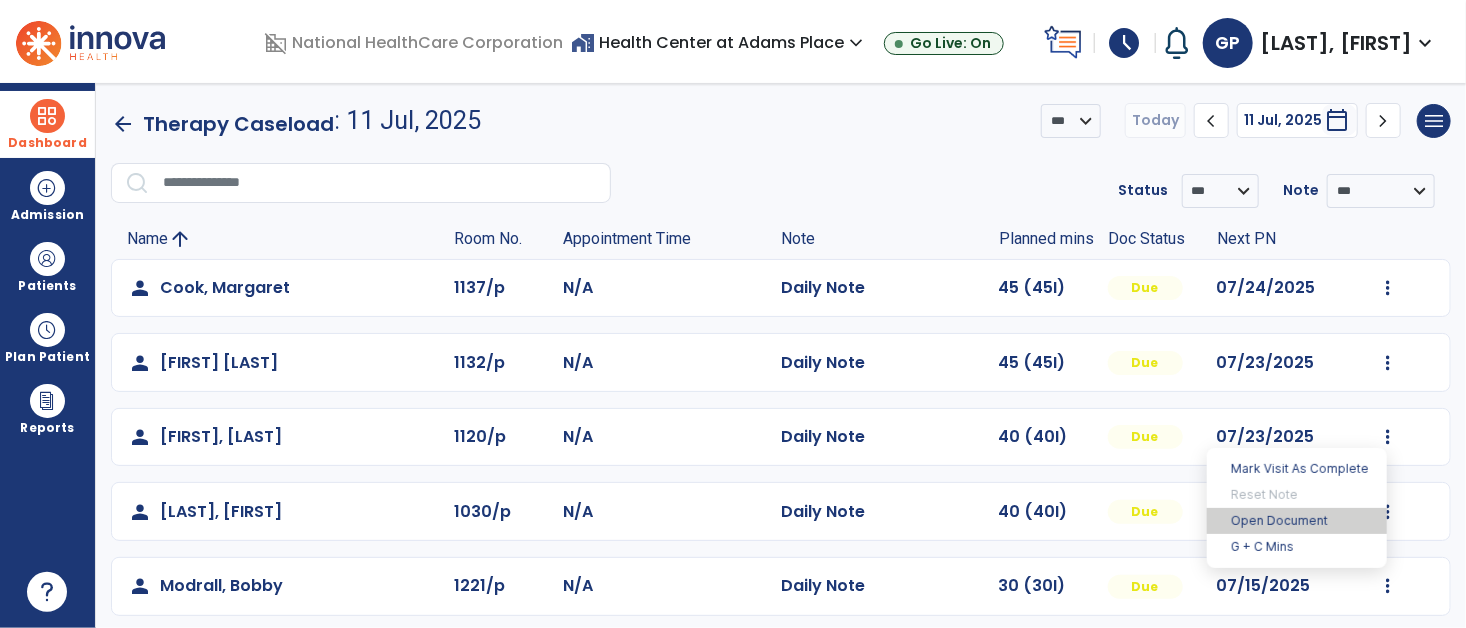 click on "Open Document" at bounding box center (1297, 521) 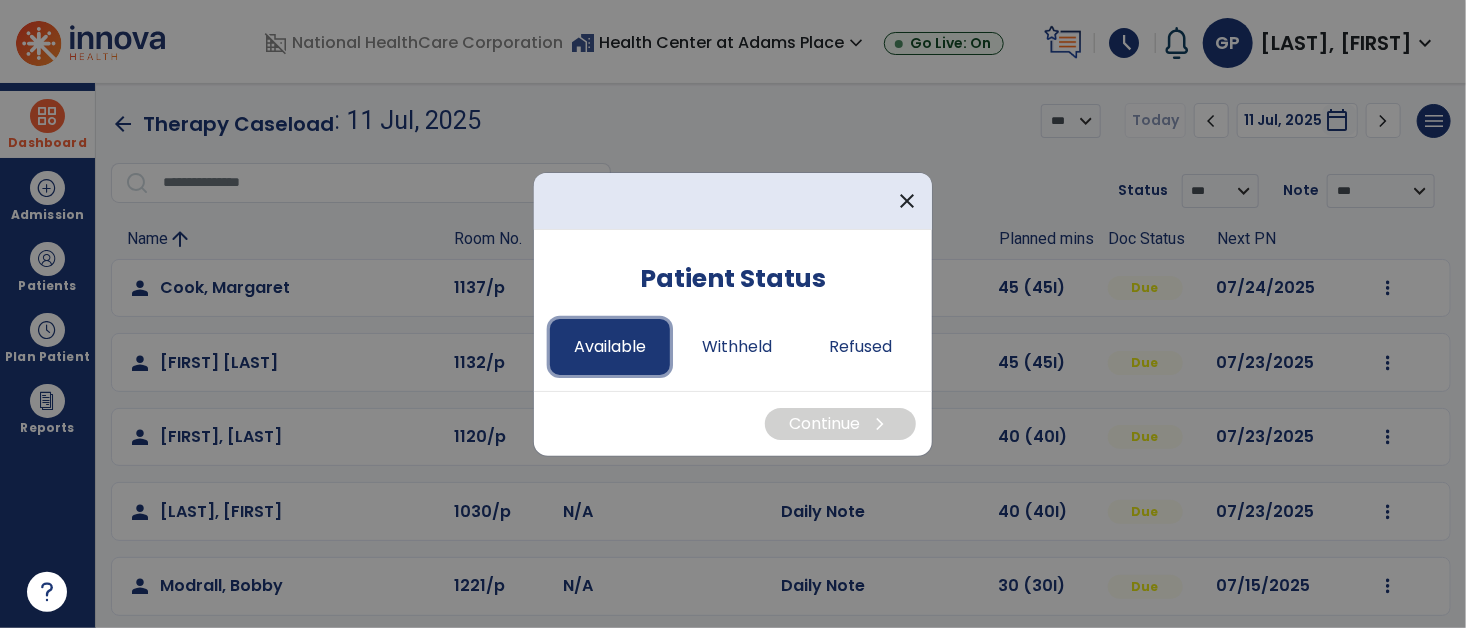 click on "Available" at bounding box center [610, 347] 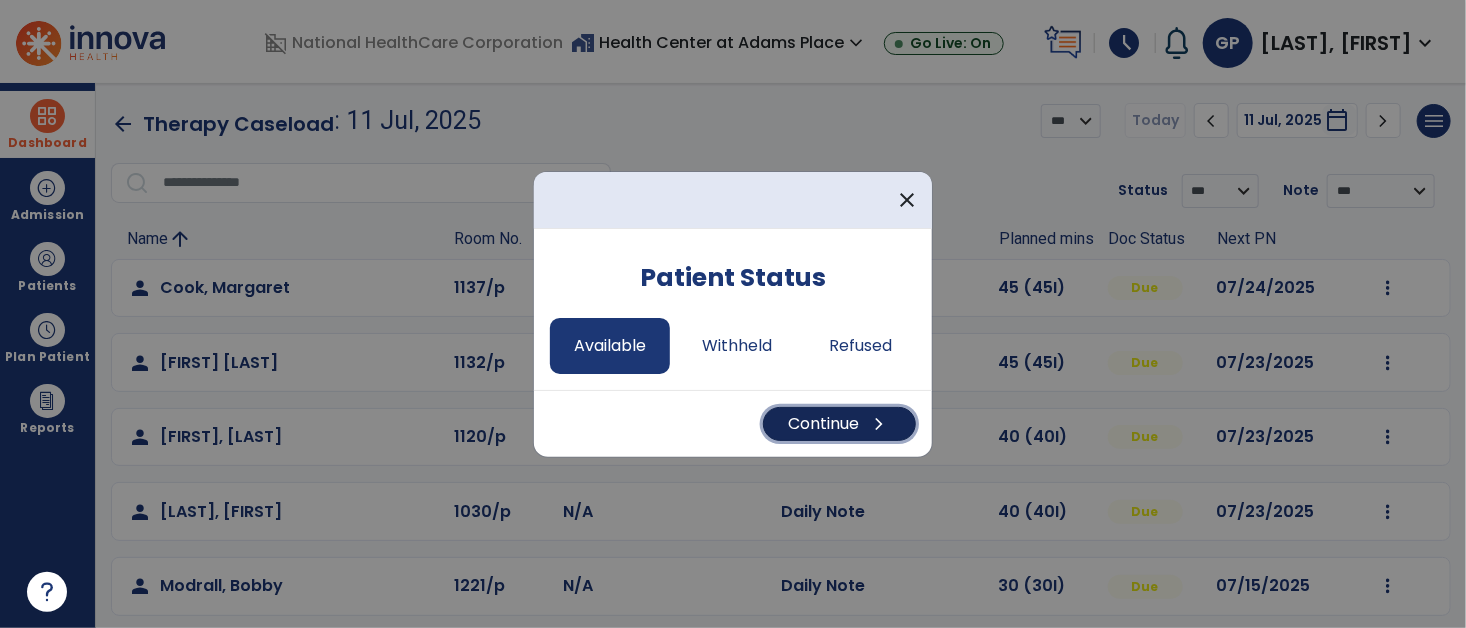 click on "Continue   chevron_right" at bounding box center [839, 424] 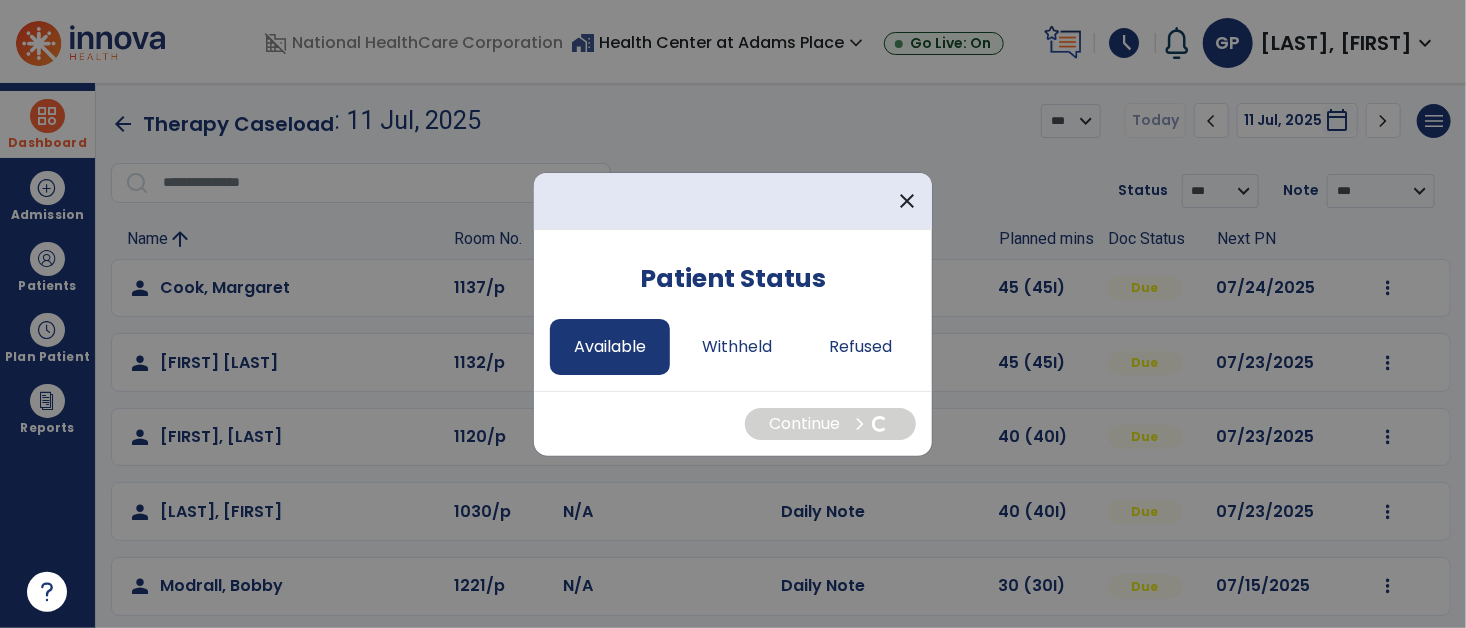 select on "*" 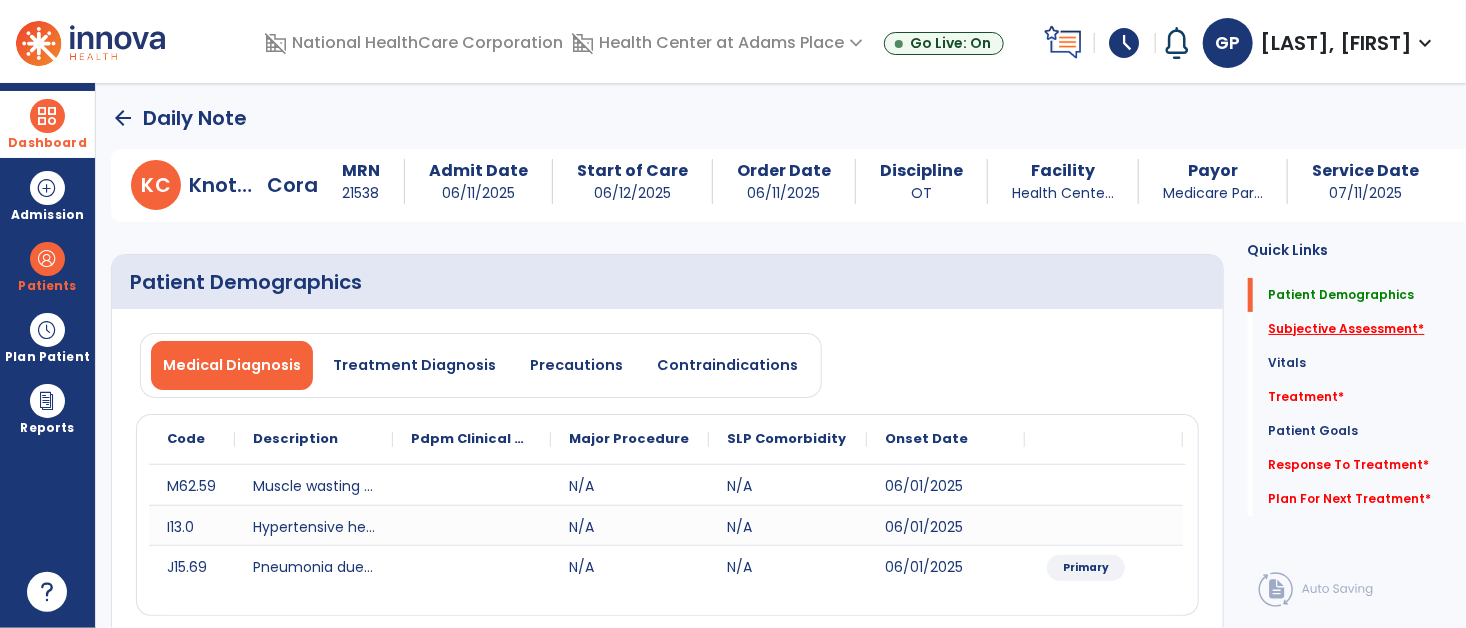 click on "Subjective Assessment   *" 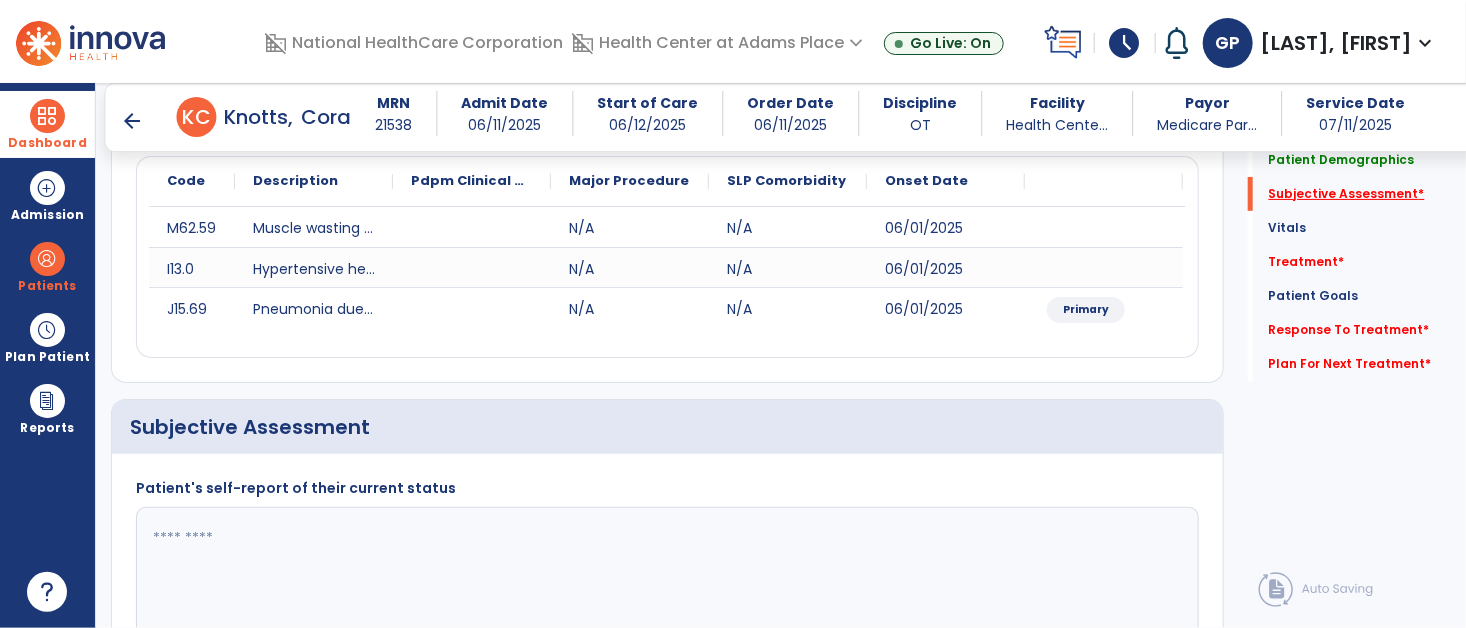 scroll, scrollTop: 441, scrollLeft: 0, axis: vertical 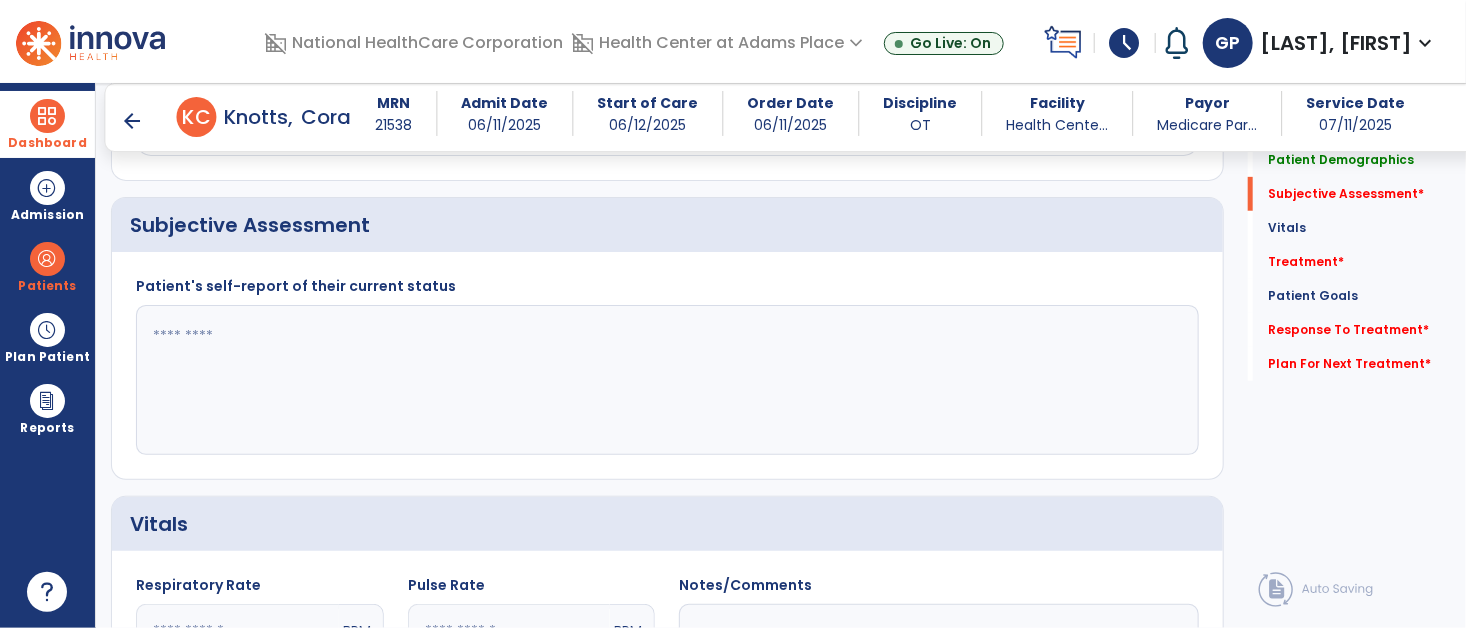click 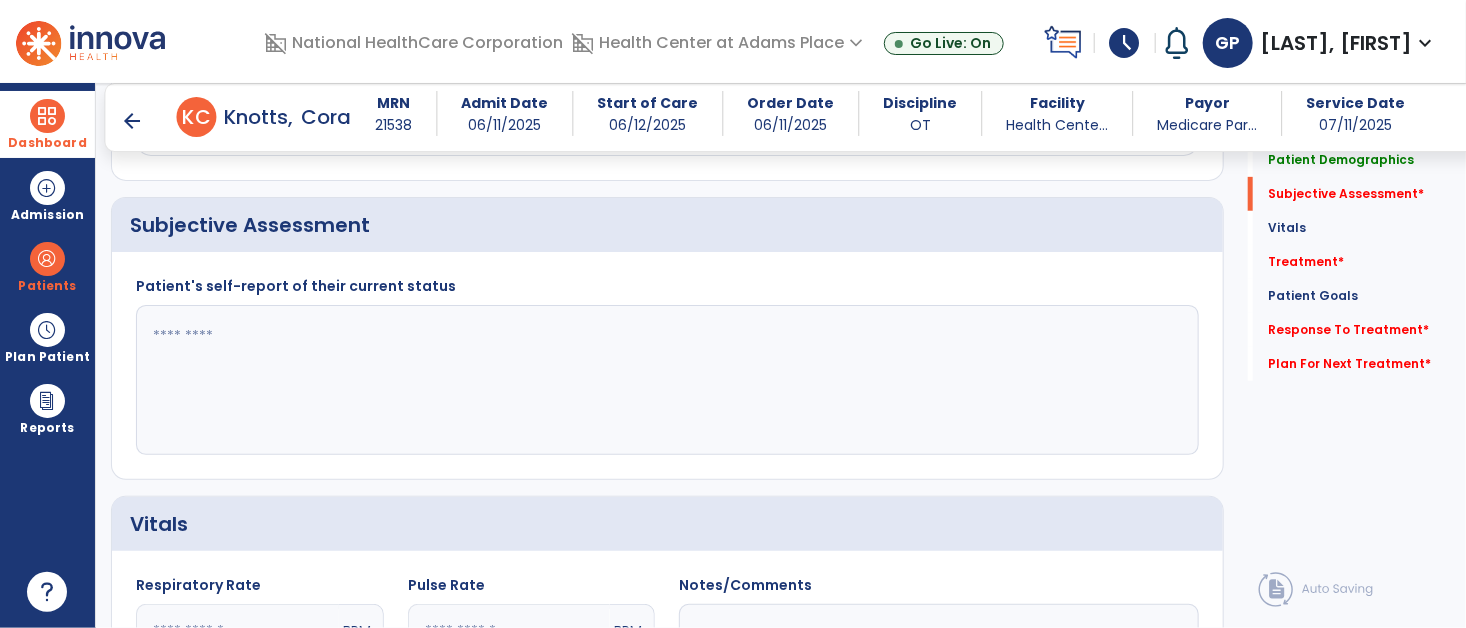 type on "*" 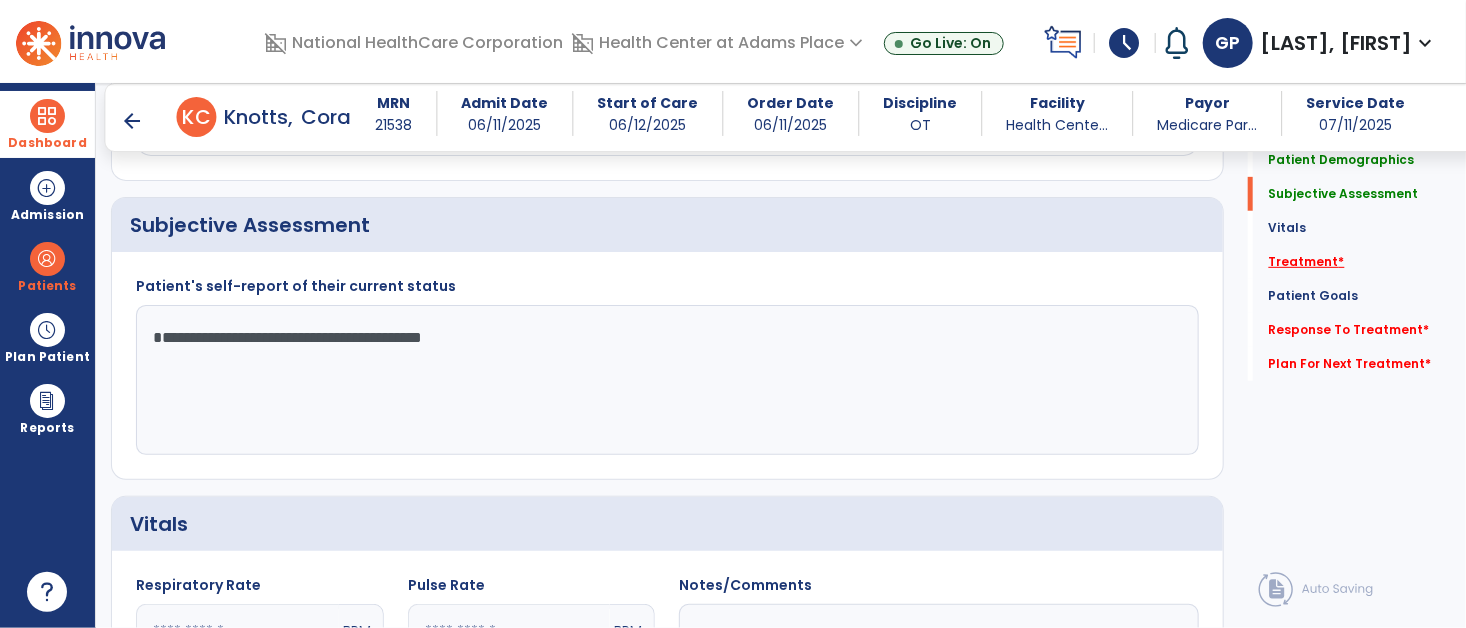 type on "**********" 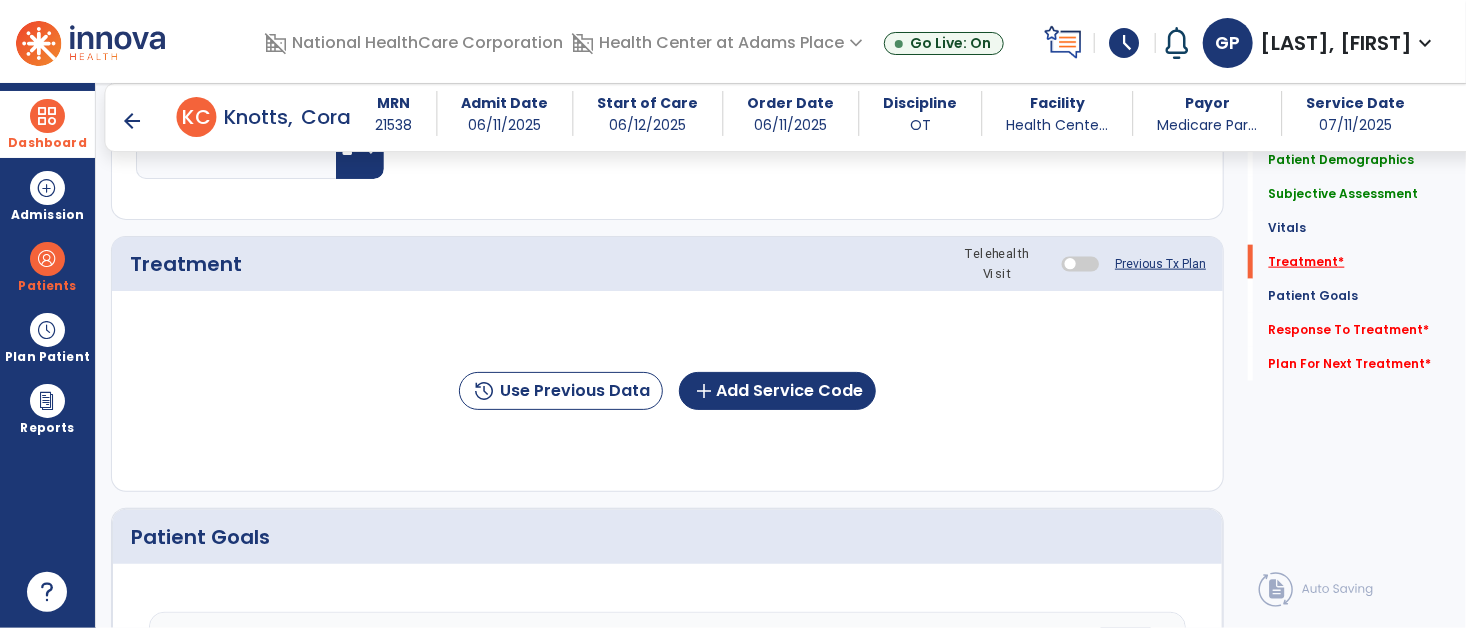 scroll, scrollTop: 1129, scrollLeft: 0, axis: vertical 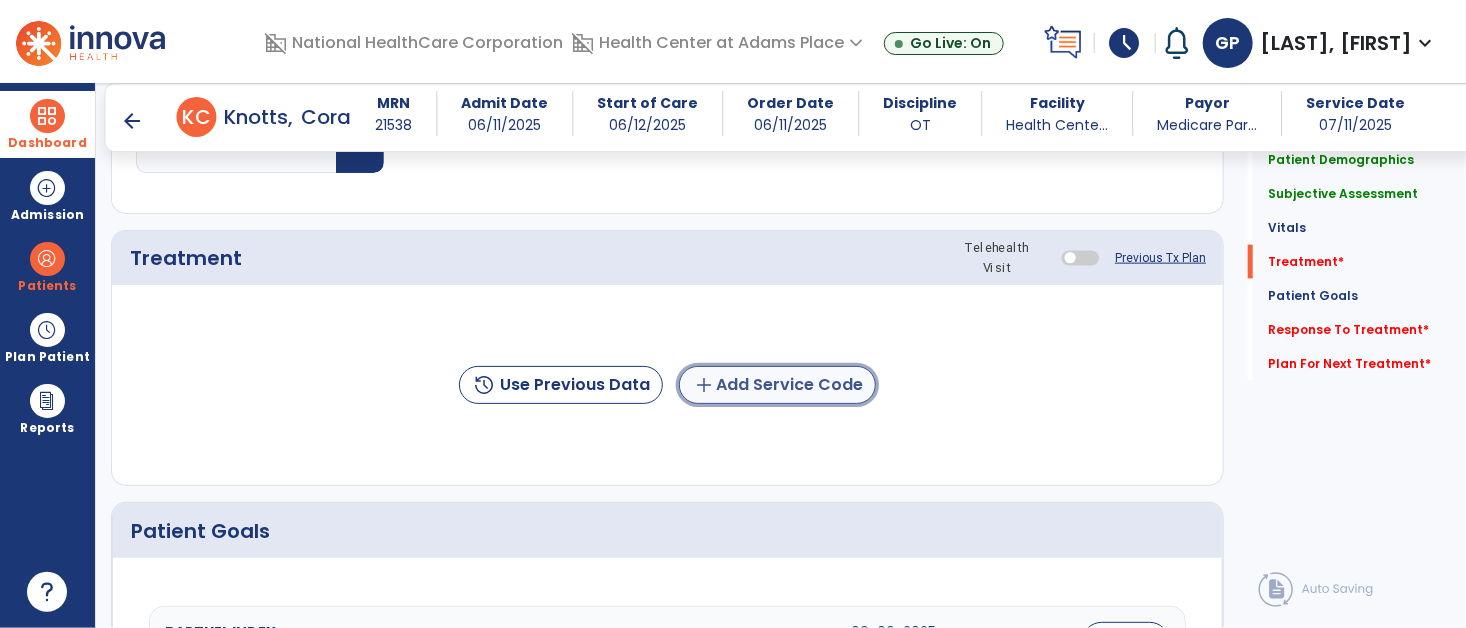 click on "add  Add Service Code" 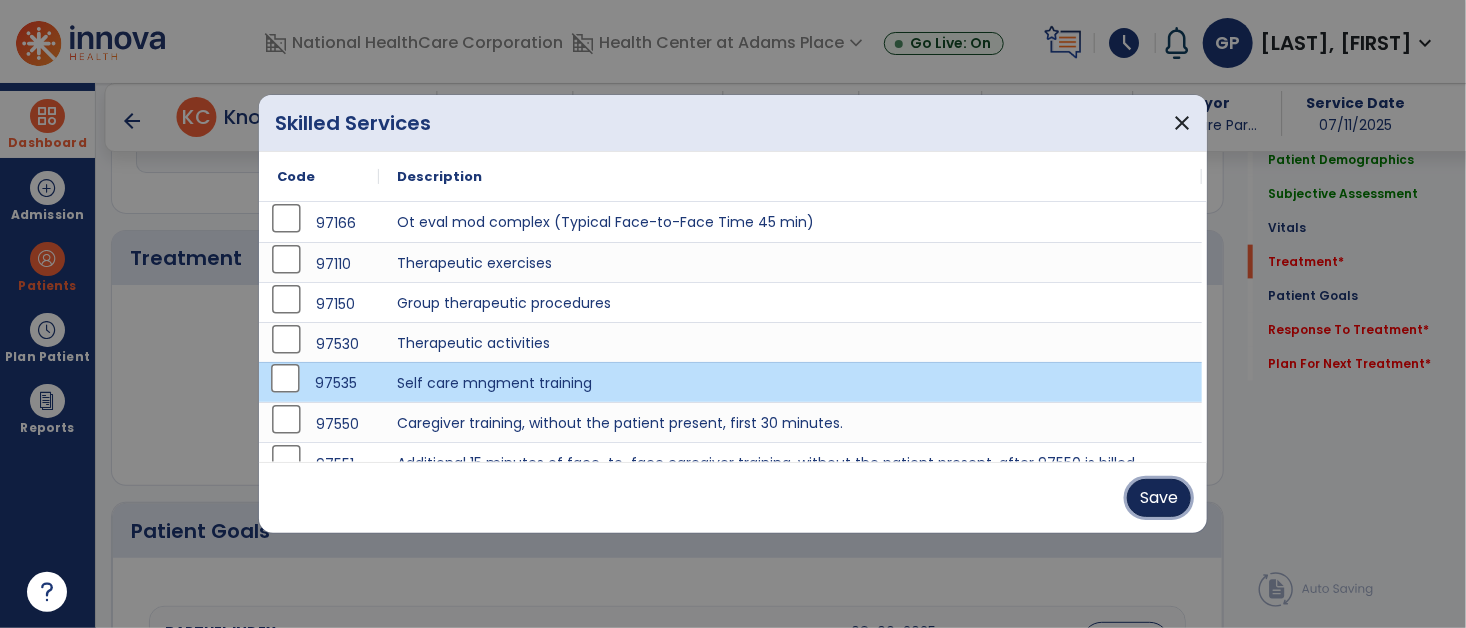 click on "Save" at bounding box center (1159, 498) 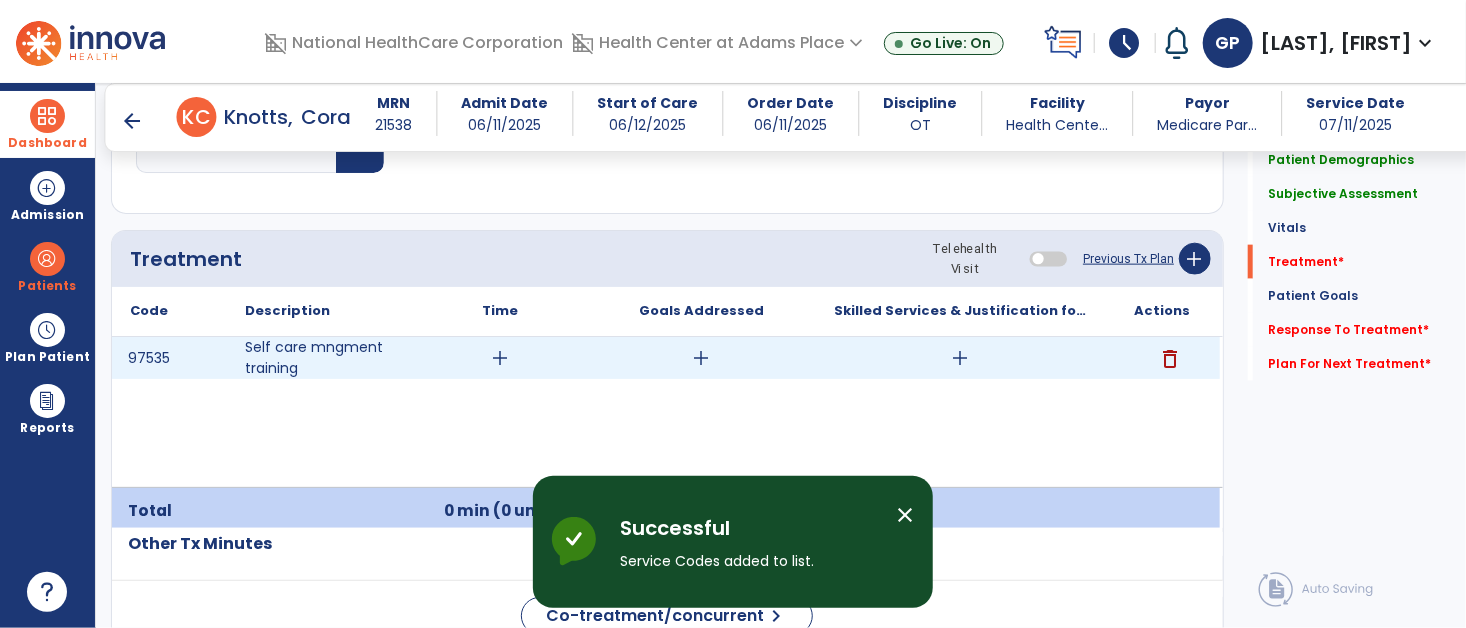 click on "add" at bounding box center (500, 358) 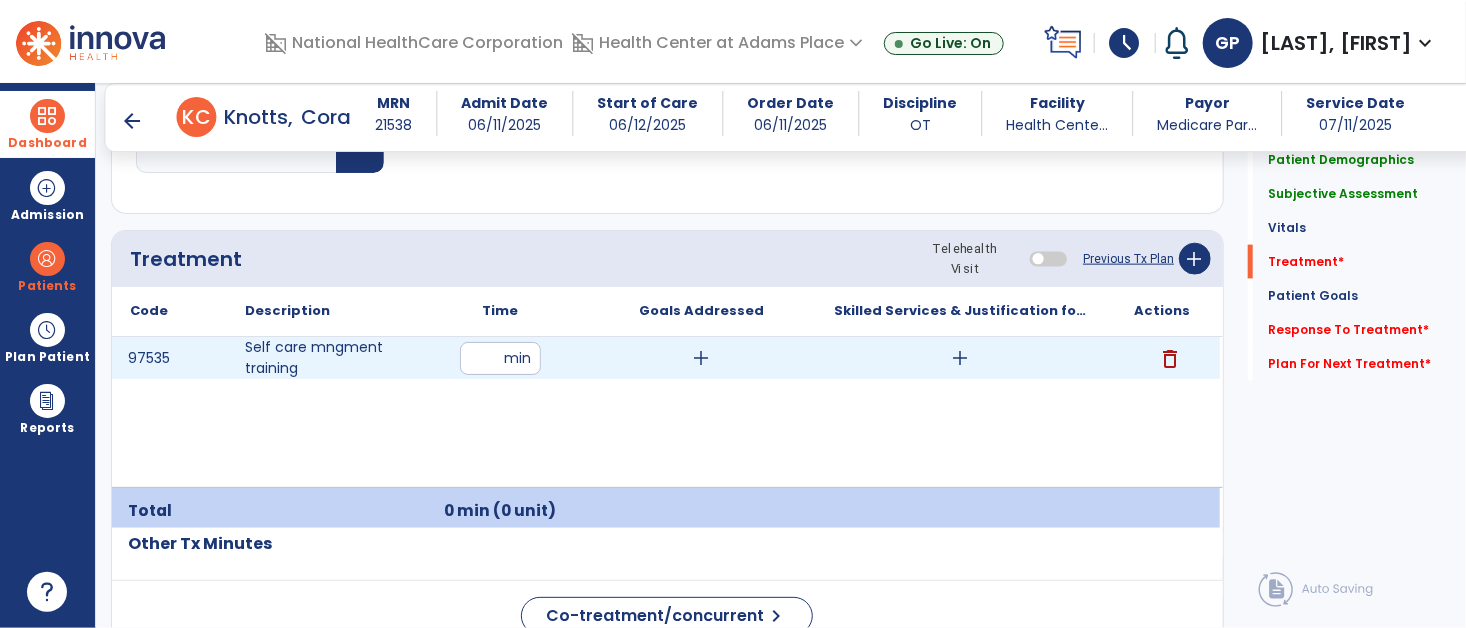 type on "**" 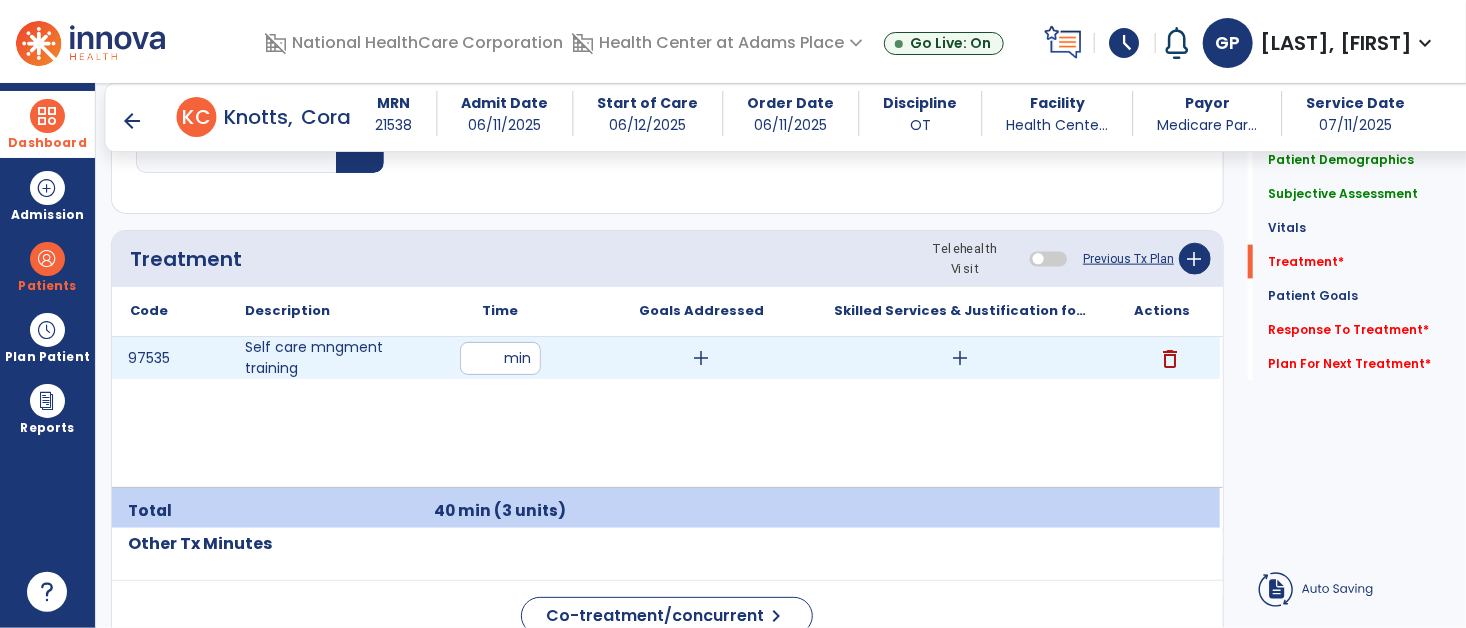 click on "add" at bounding box center [702, 358] 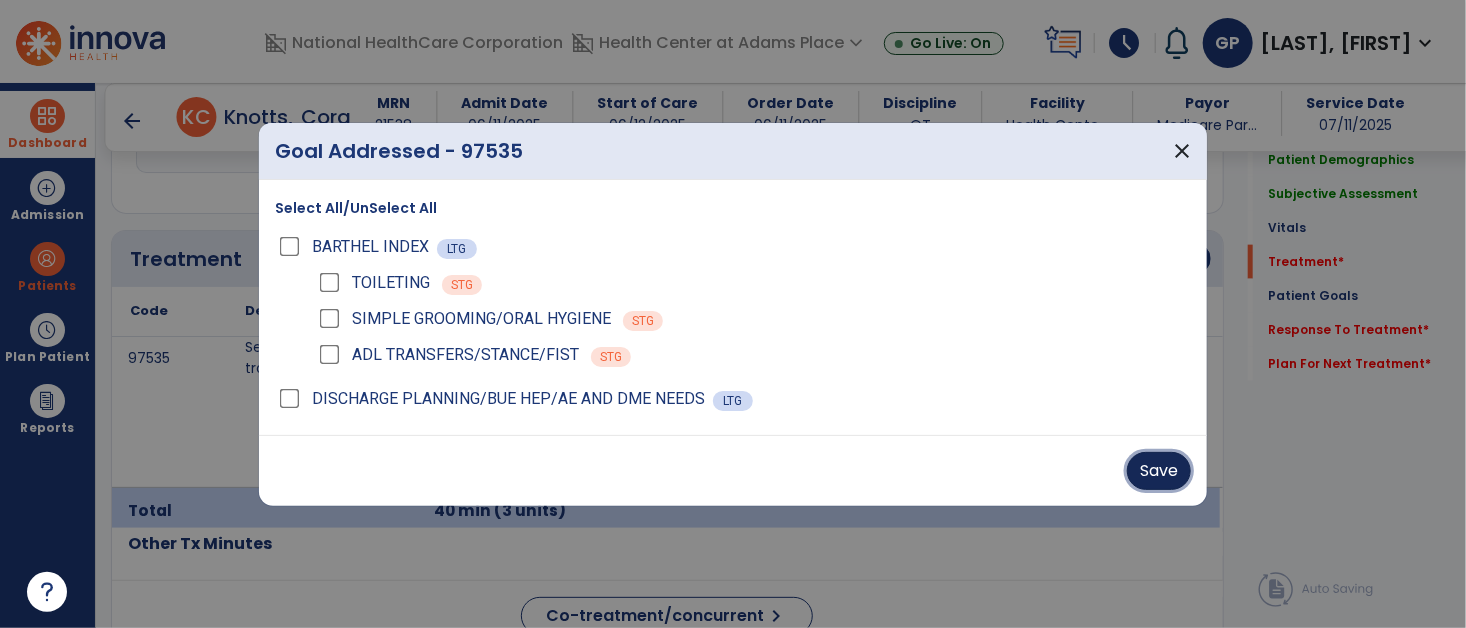 click on "Save" at bounding box center [1159, 471] 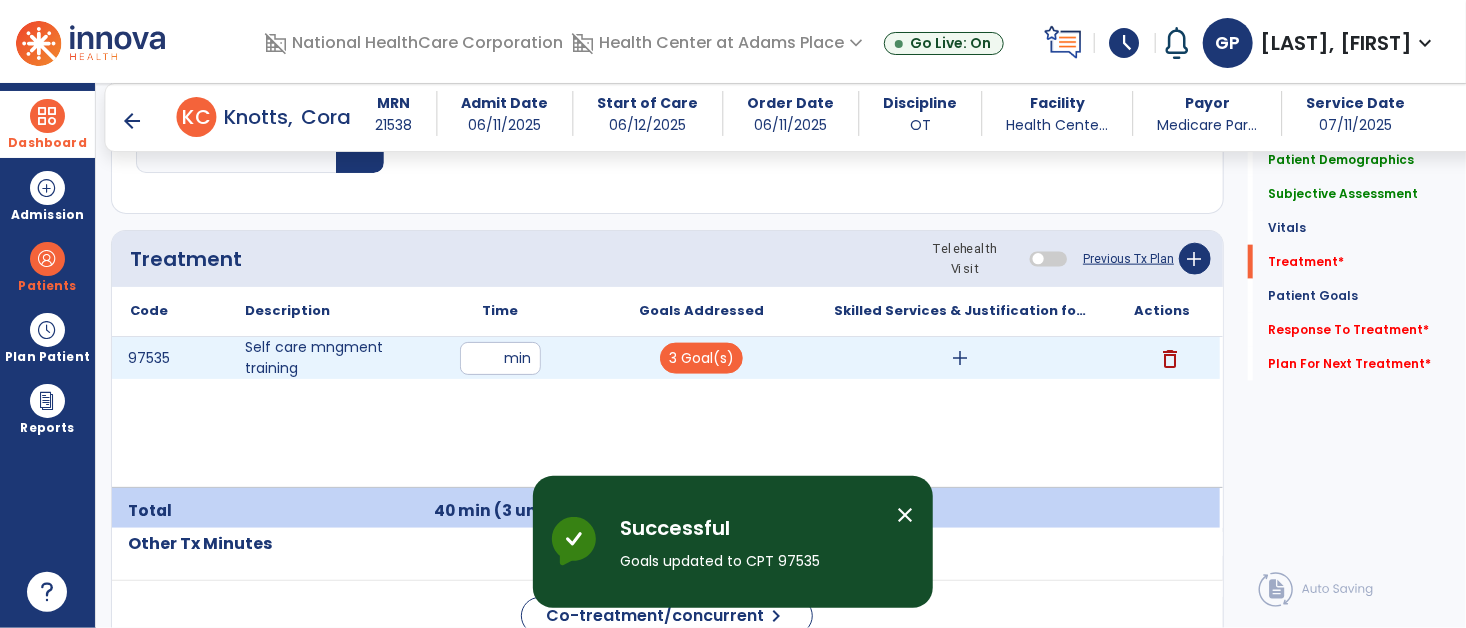 click on "add" at bounding box center [961, 358] 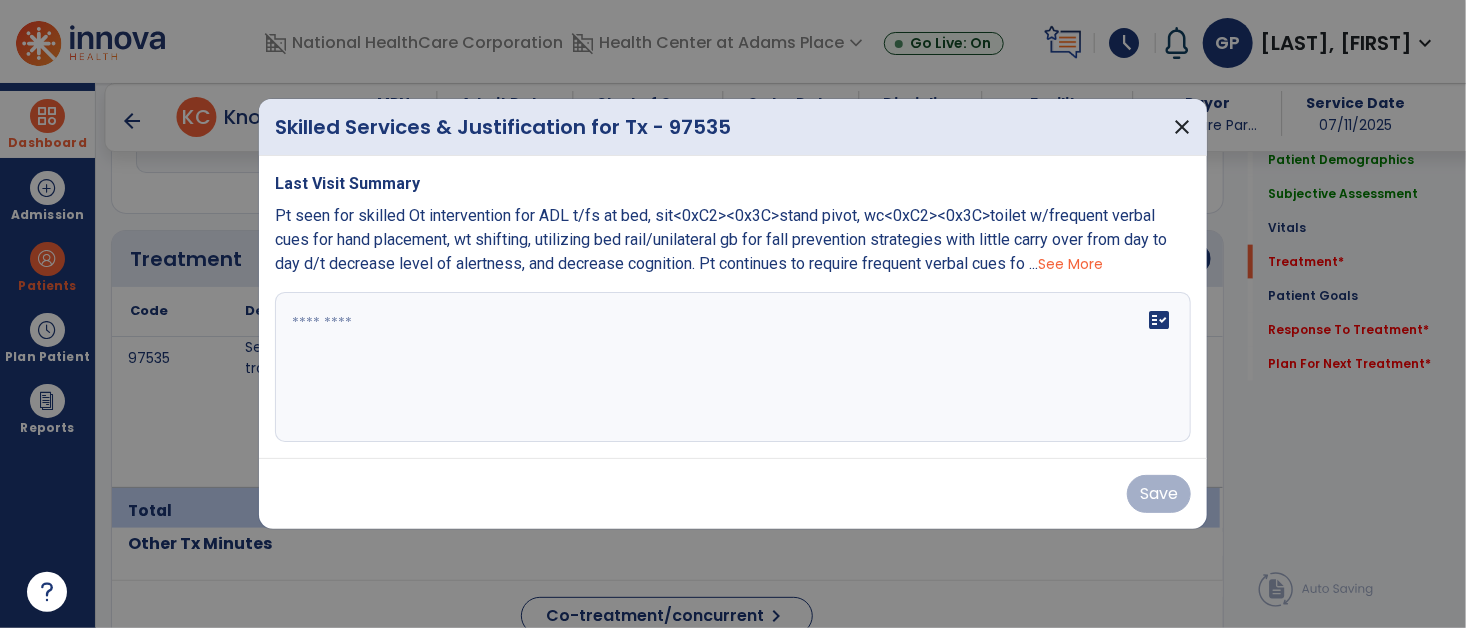 click on "fact_check" at bounding box center (733, 367) 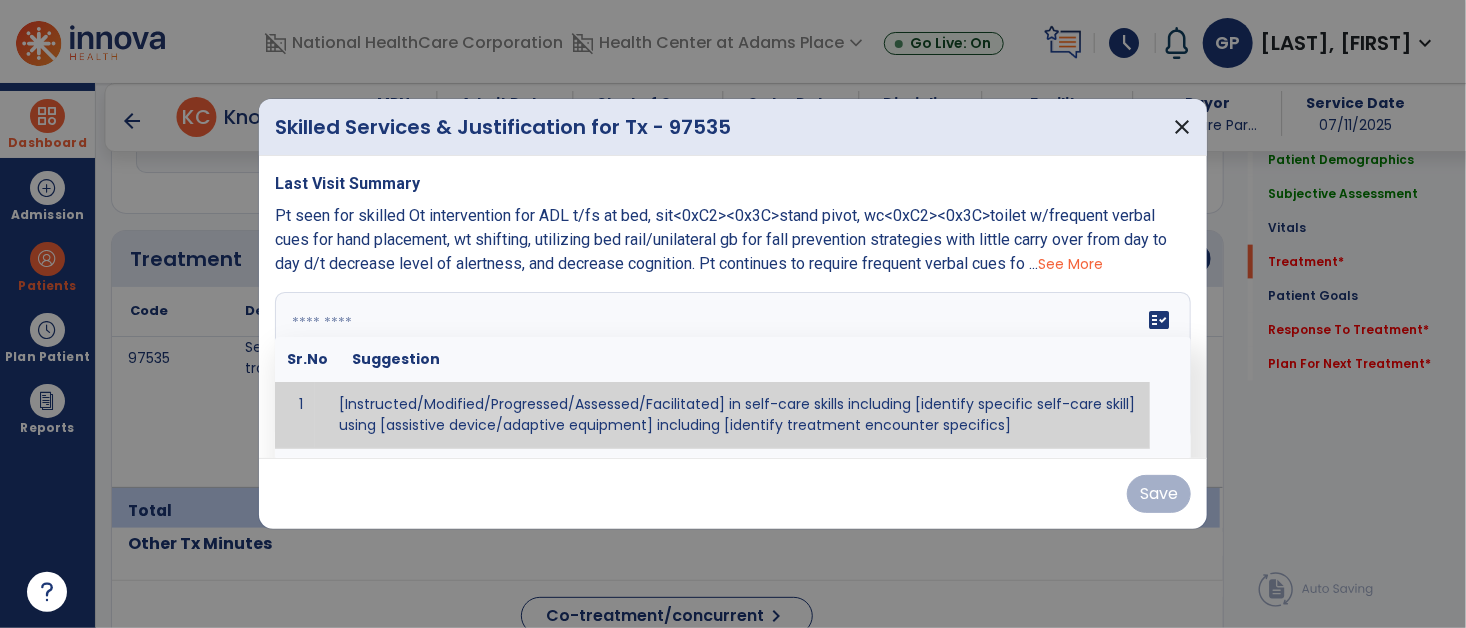 click at bounding box center [731, 367] 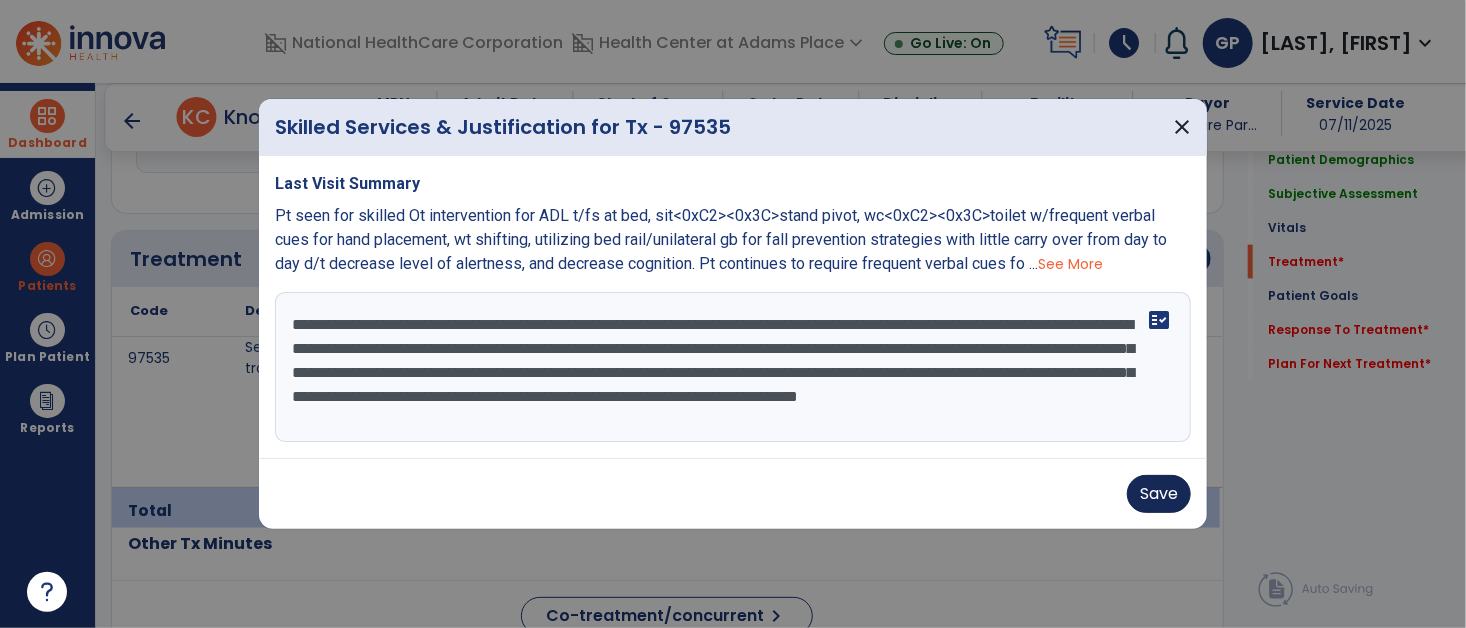 type on "**********" 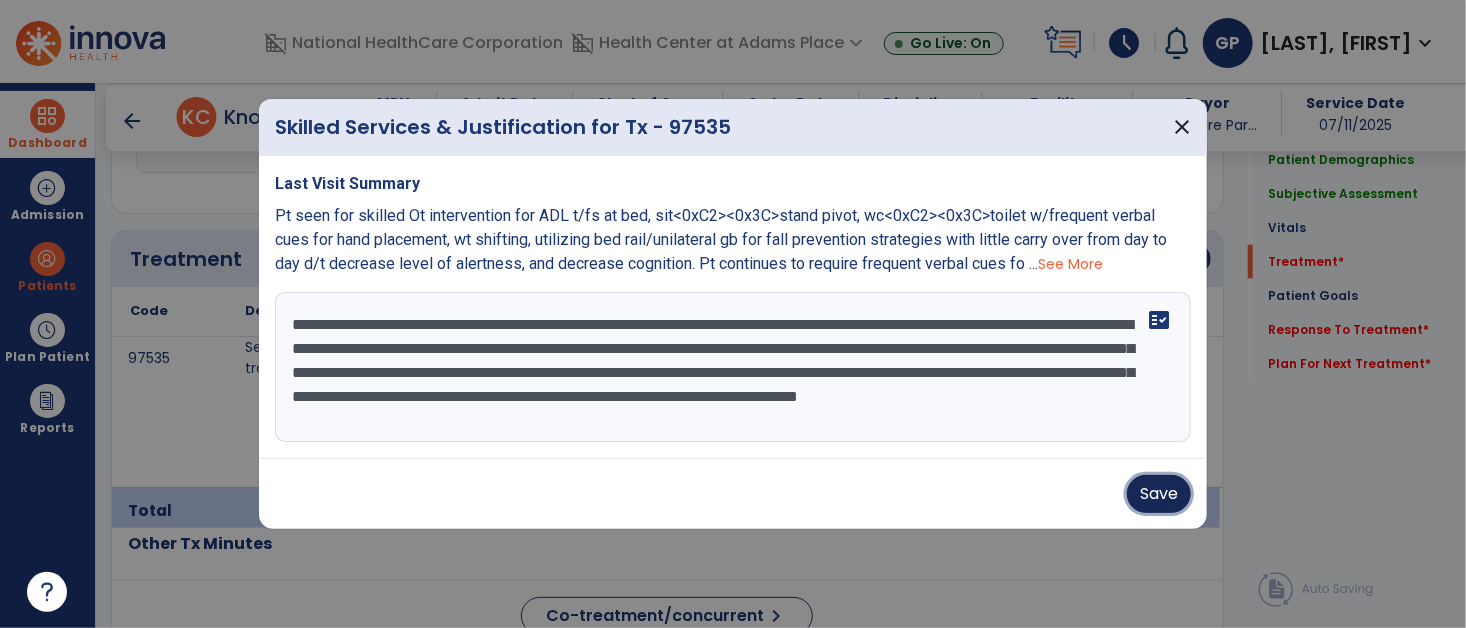 click on "Save" at bounding box center [1159, 494] 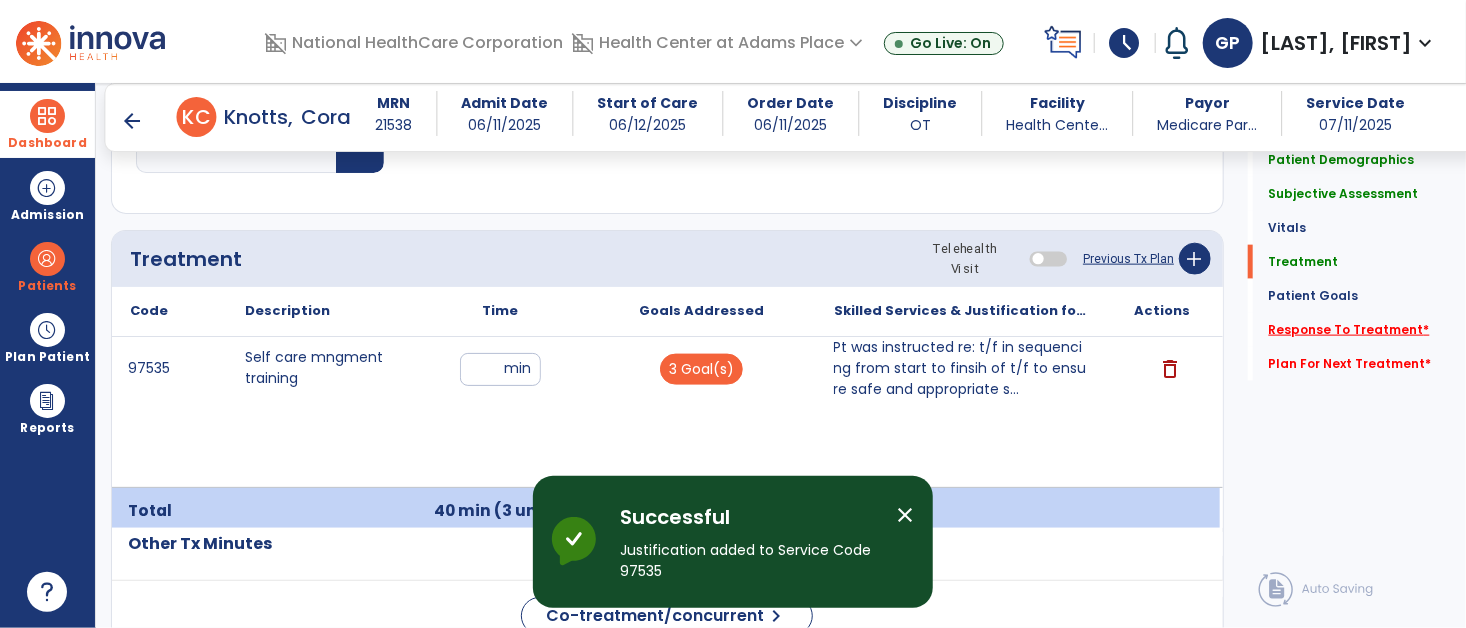 click on "Response To Treatment   *" 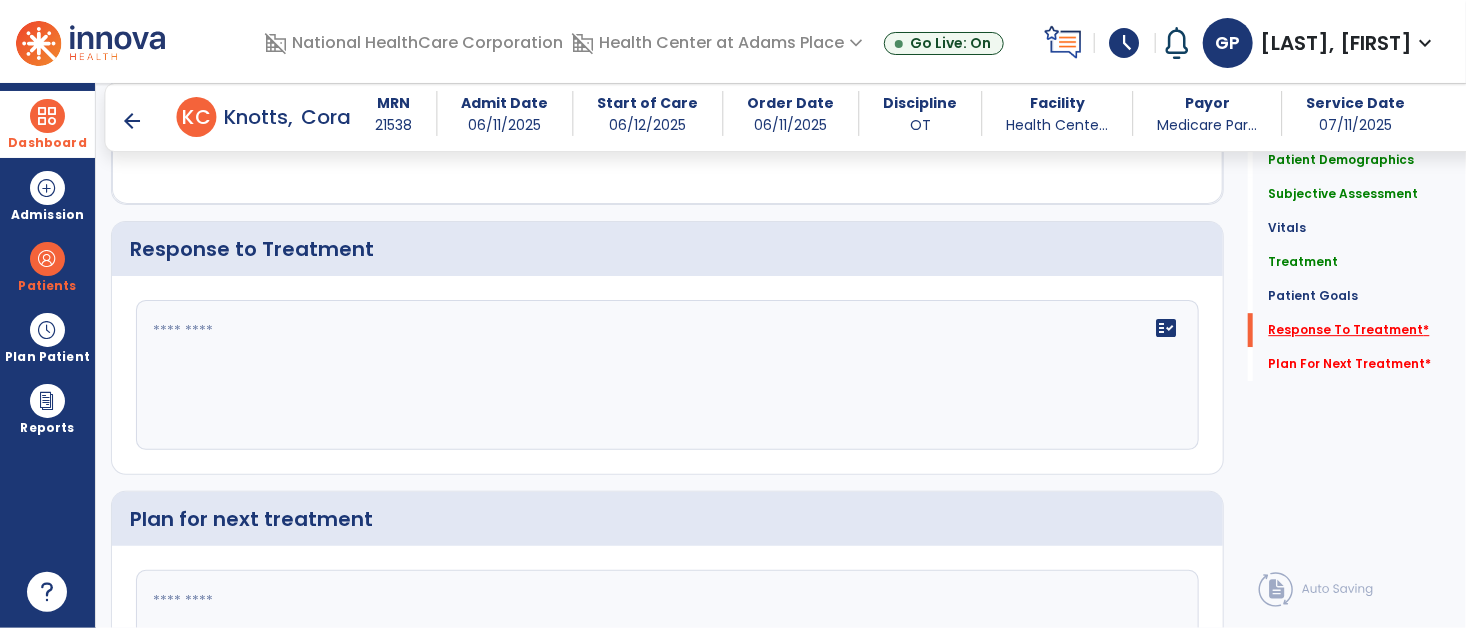 scroll, scrollTop: 2707, scrollLeft: 0, axis: vertical 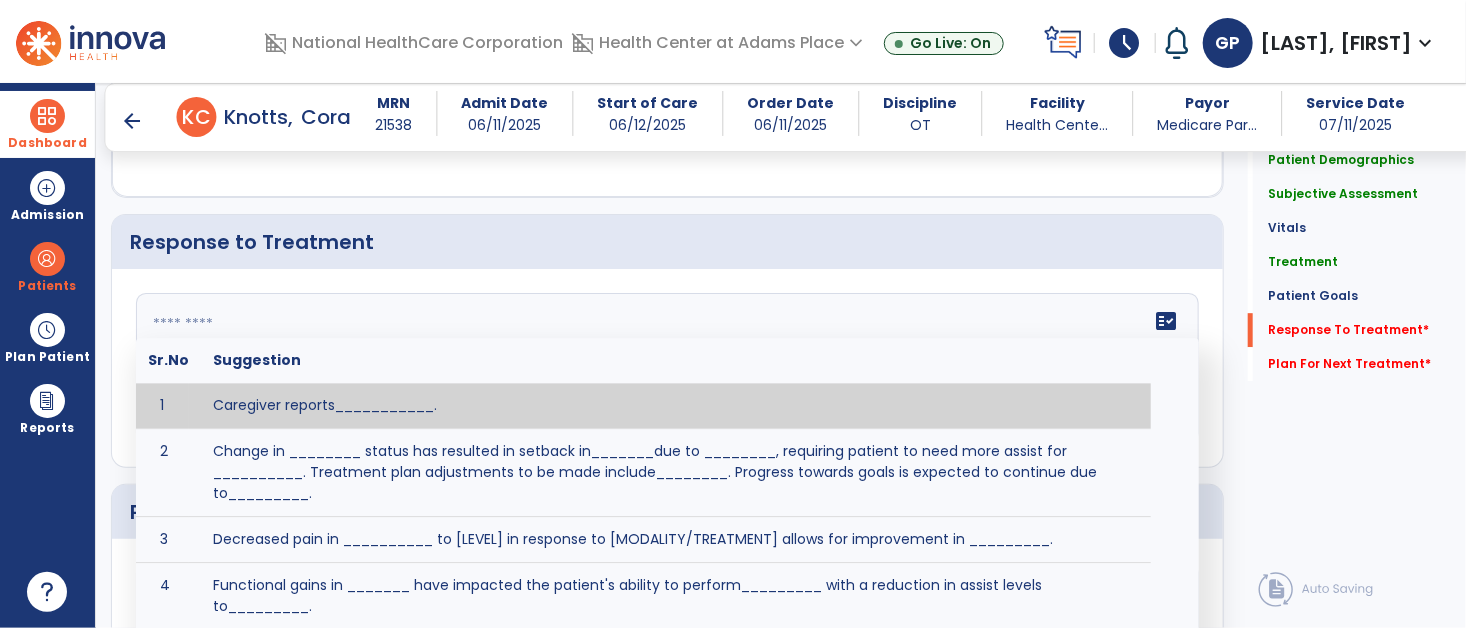 click on "fact_check  Sr.No Suggestion 1 Caregiver reports___________. 2 Change in ________ status has resulted in setback in_______due to ________, requiring patient to need more assist for __________.   Treatment plan adjustments to be made include________.  Progress towards goals is expected to continue due to_________. 3 Decreased pain in __________ to [LEVEL] in response to [MODALITY/TREATMENT] allows for improvement in _________. 4 Functional gains in _______ have impacted the patient's ability to perform_________ with a reduction in assist levels to_________. 5 Functional progress this week has been significant due to__________. 6 Gains in ________ have improved the patient's ability to perform ______with decreased levels of assist to___________. 7 Improvement in ________allows patient to tolerate higher levels of challenges in_________. 8 Pain in [AREA] has decreased to [LEVEL] in response to [TREATMENT/MODALITY], allowing fore ease in completing__________. 9 10 11 12 13 14 15 16 17 18 19 20 21" 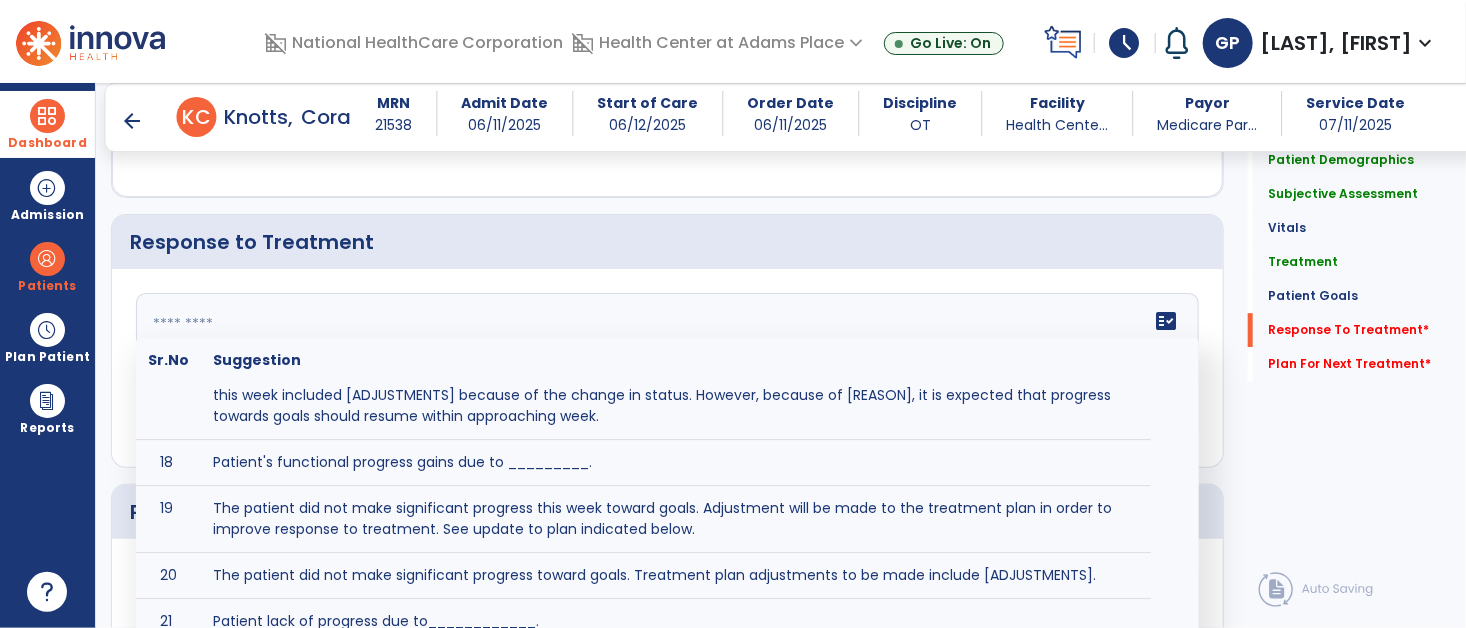 scroll, scrollTop: 878, scrollLeft: 0, axis: vertical 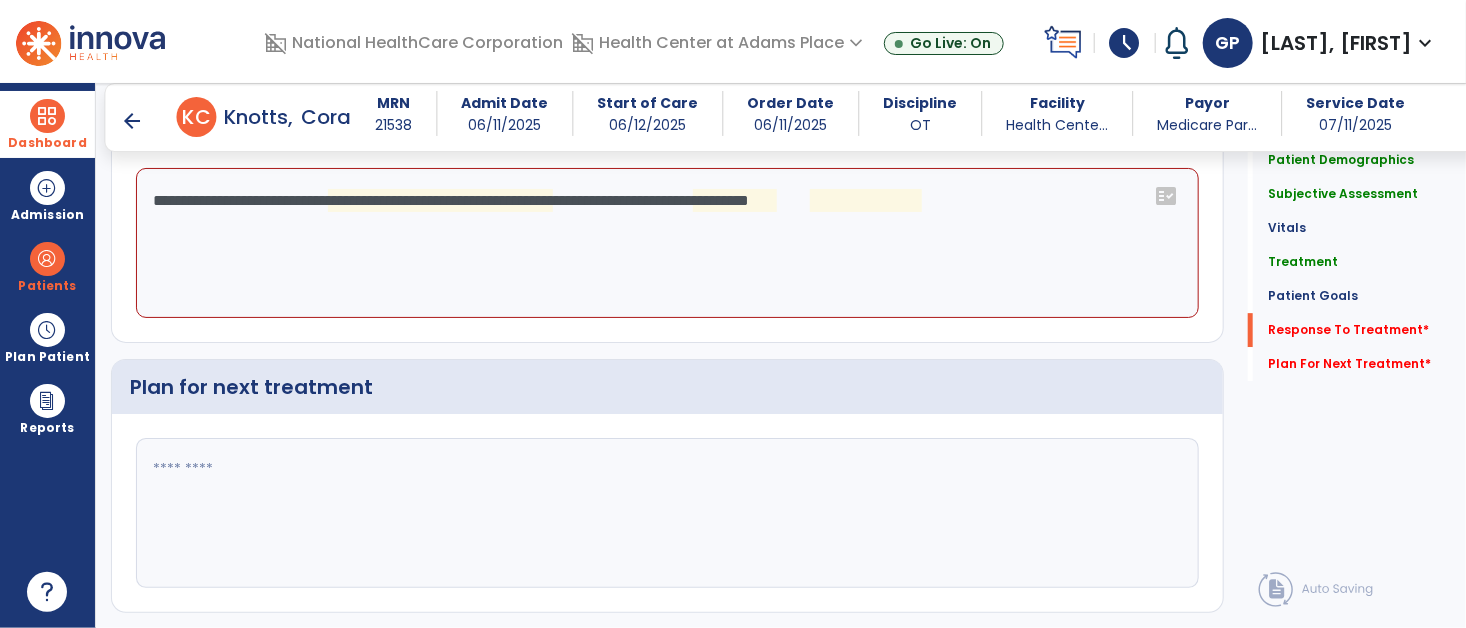click on "**********" 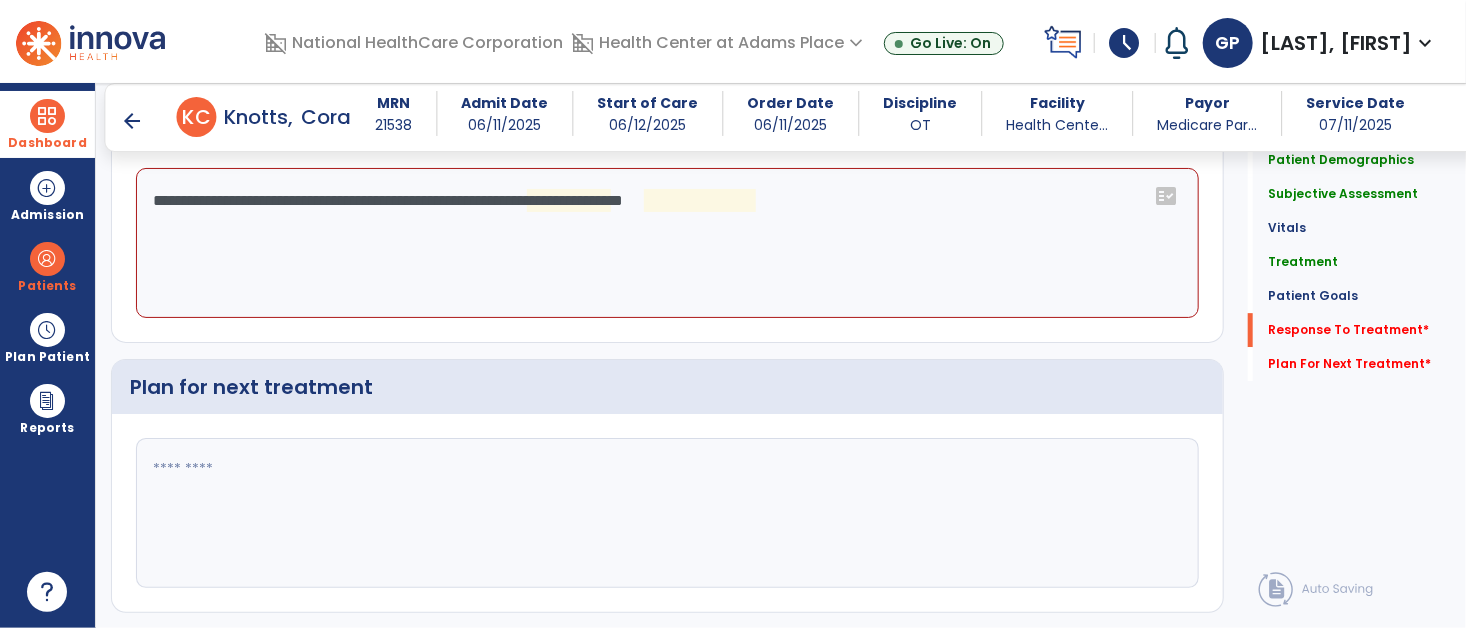 click on "**********" 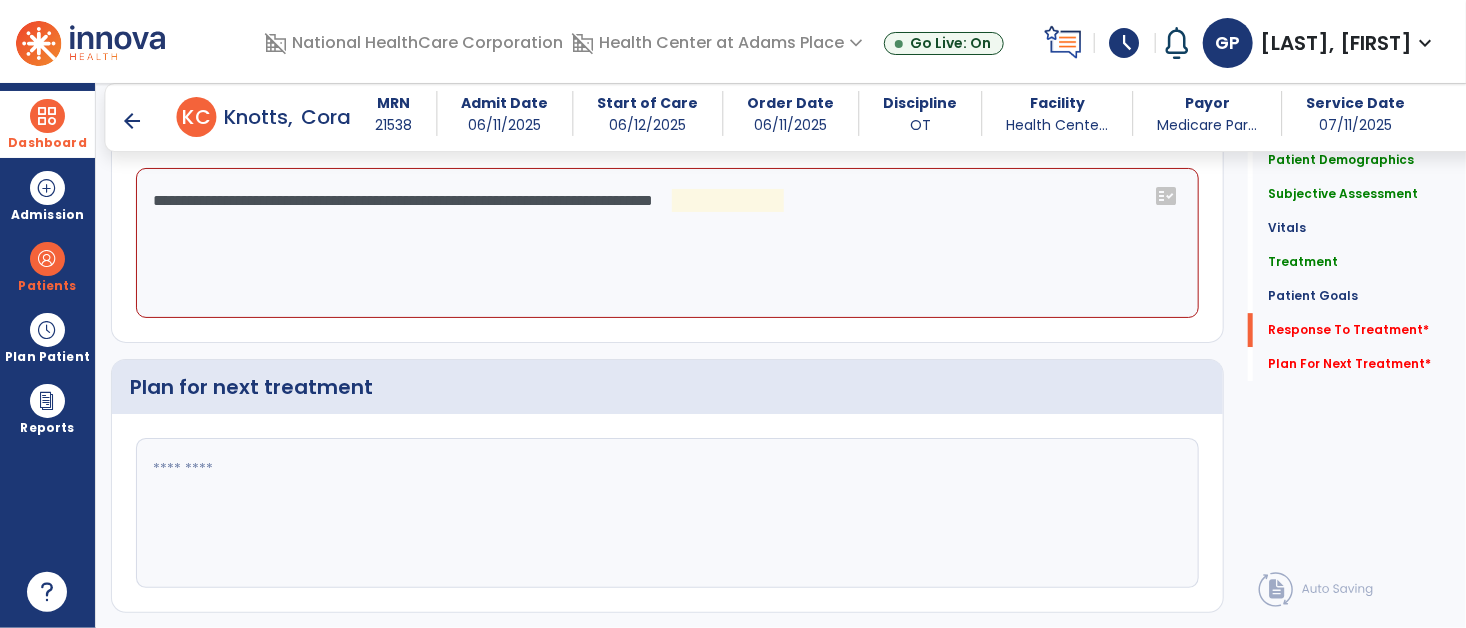 click on "**********" 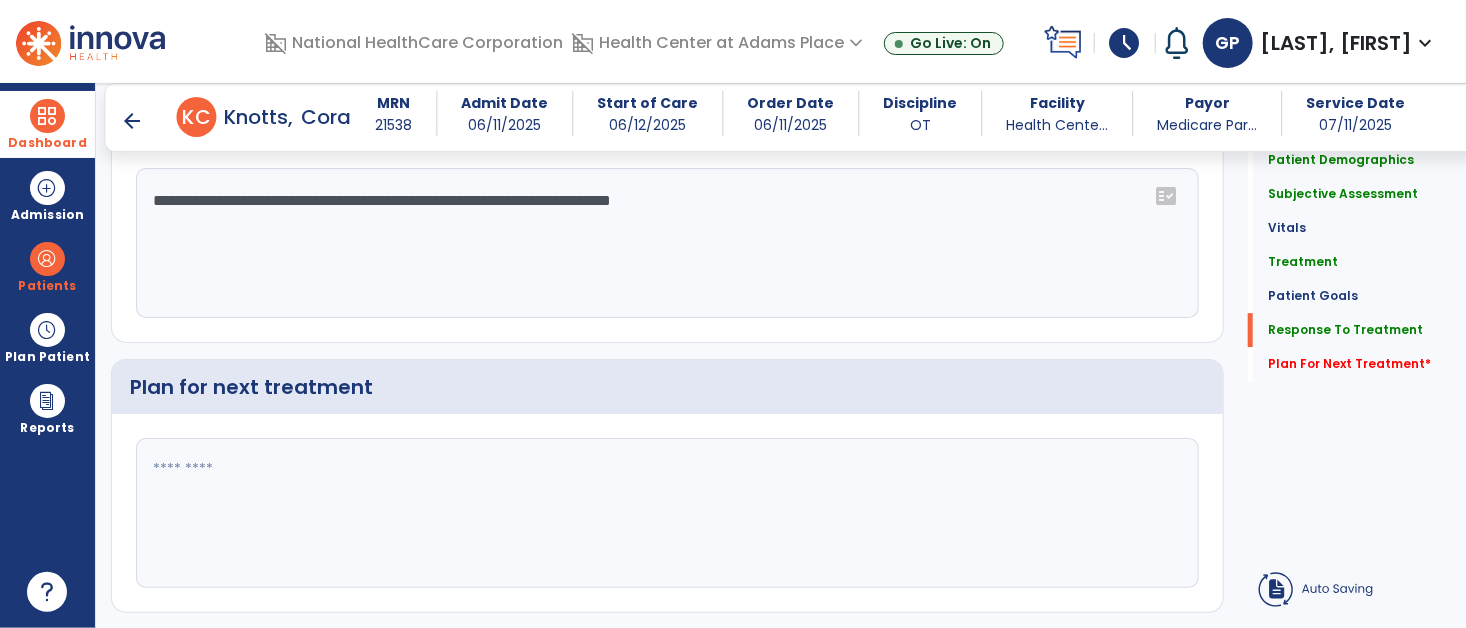 type on "**********" 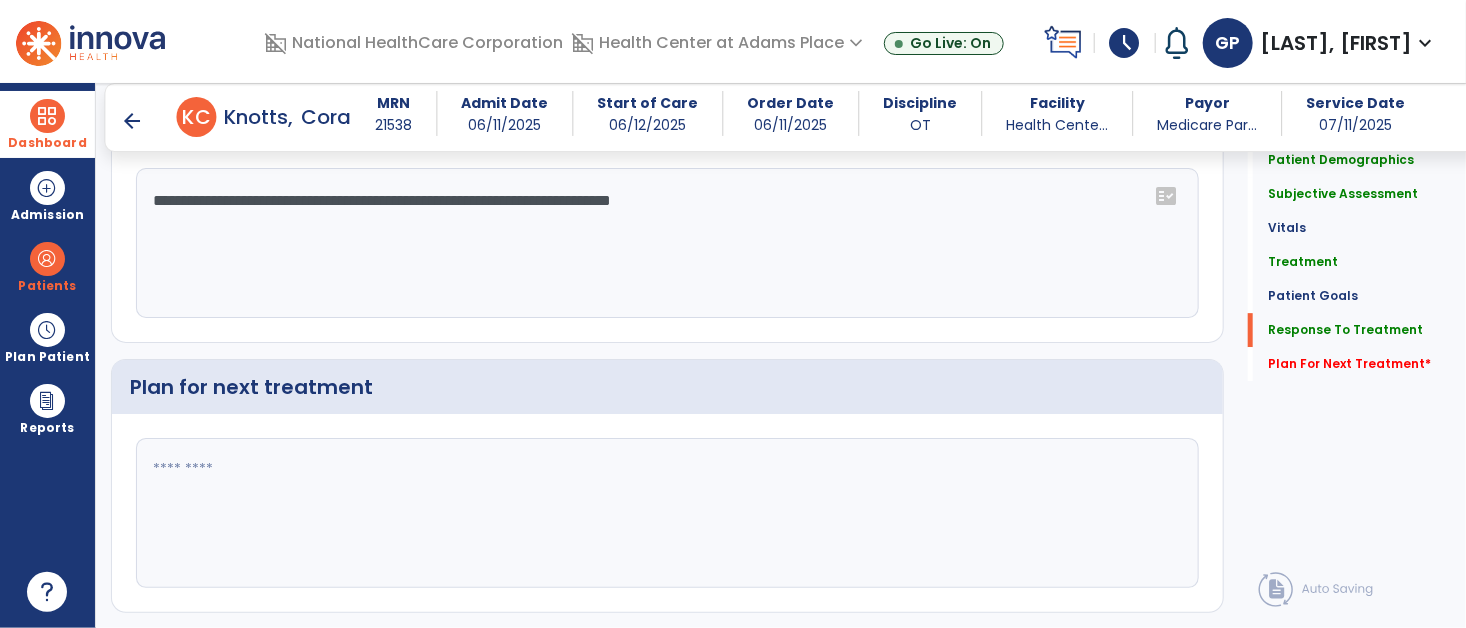 click 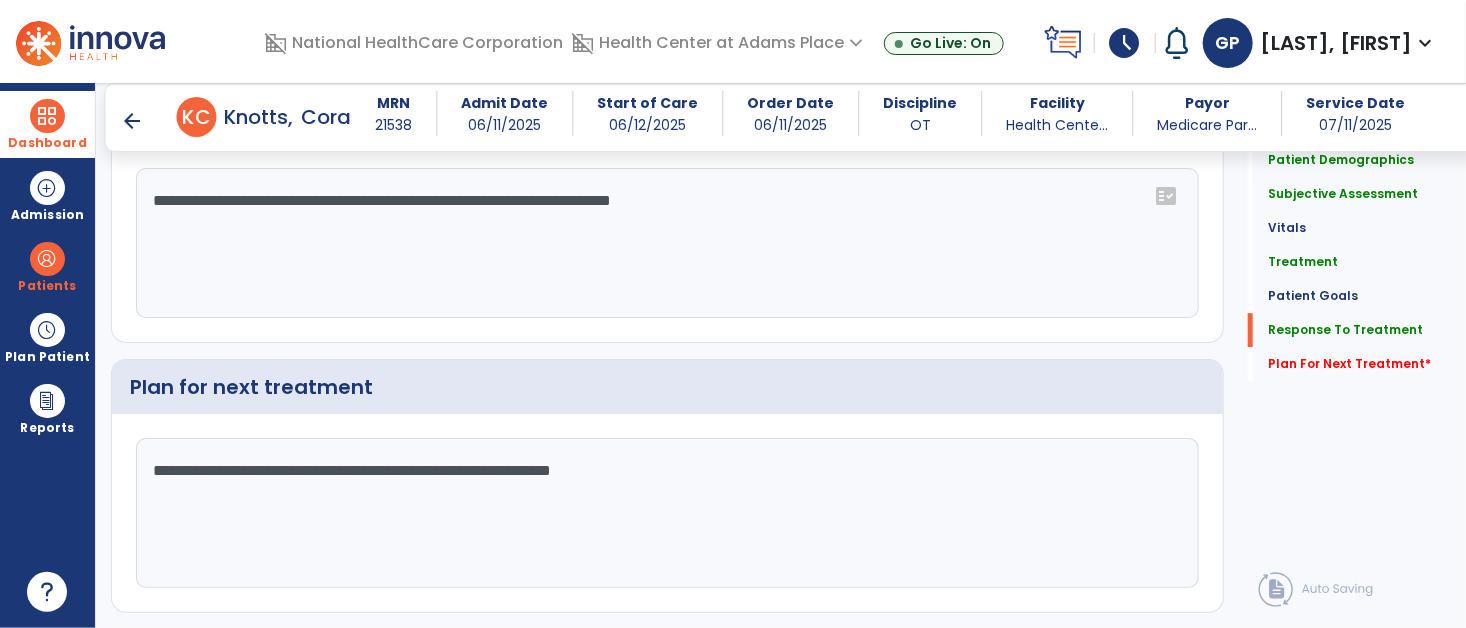 scroll, scrollTop: 2895, scrollLeft: 0, axis: vertical 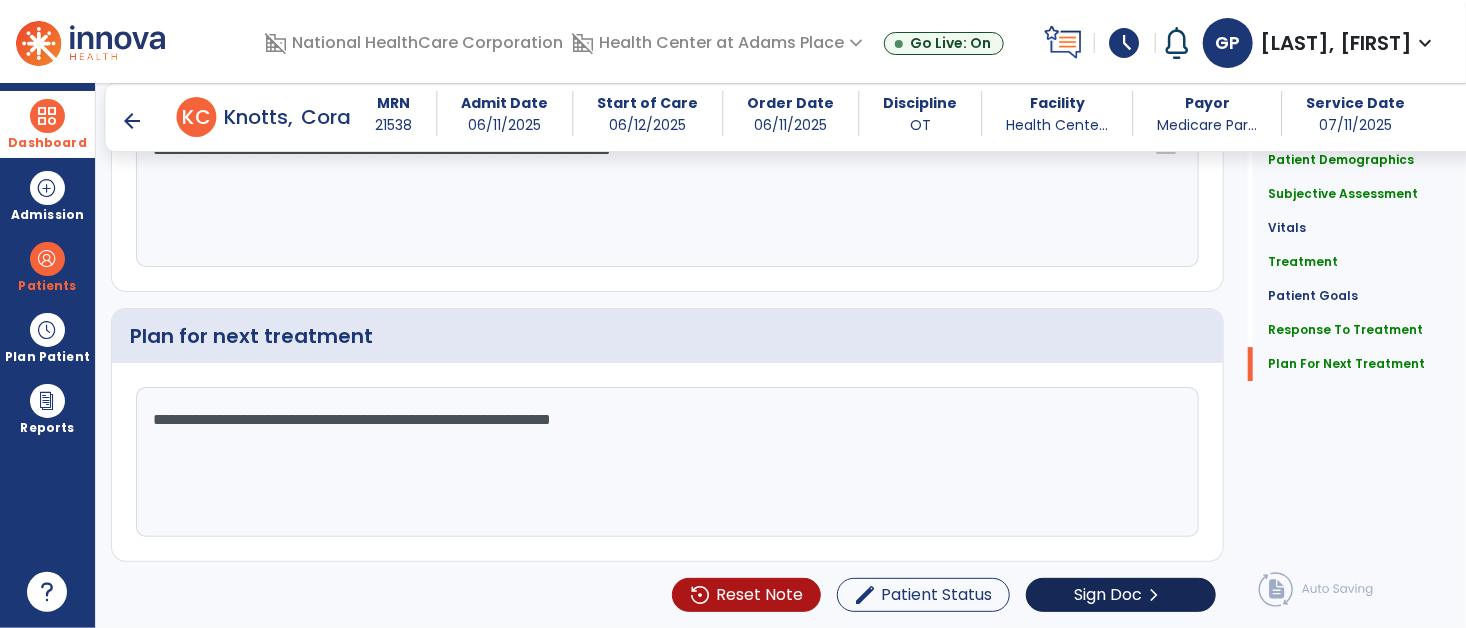 type on "**********" 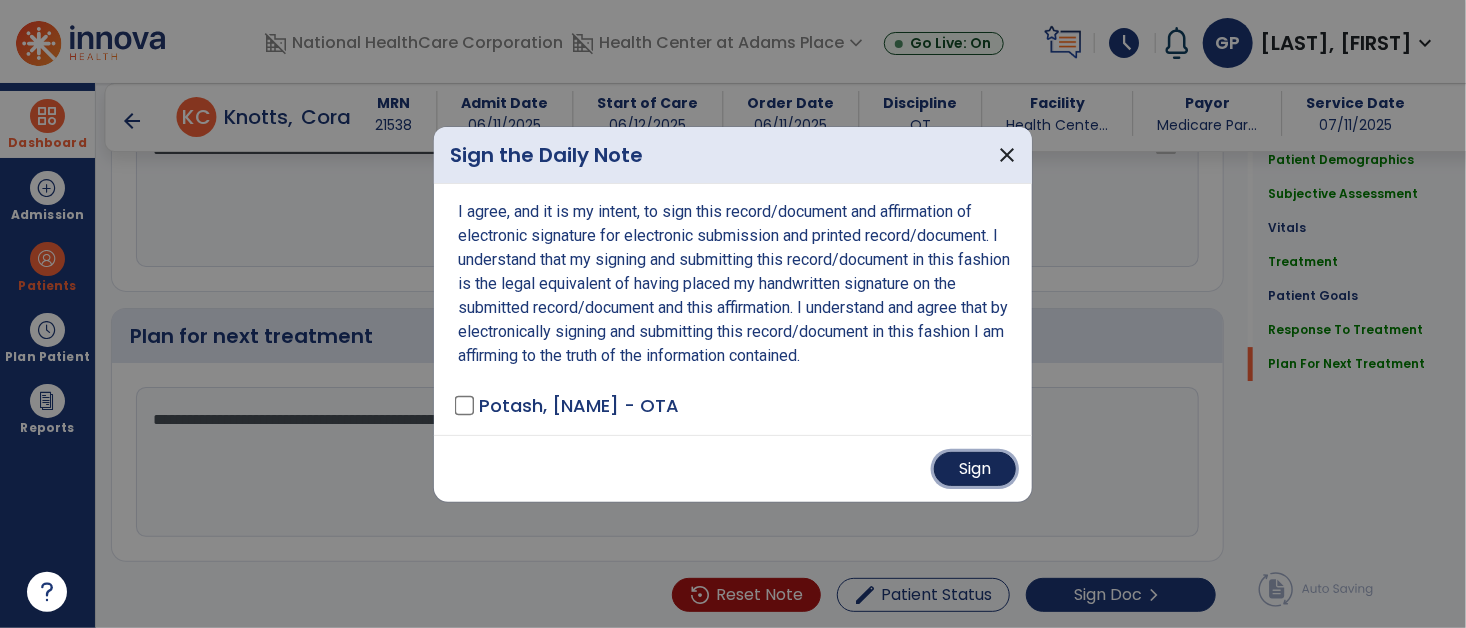 click on "Sign" at bounding box center (975, 469) 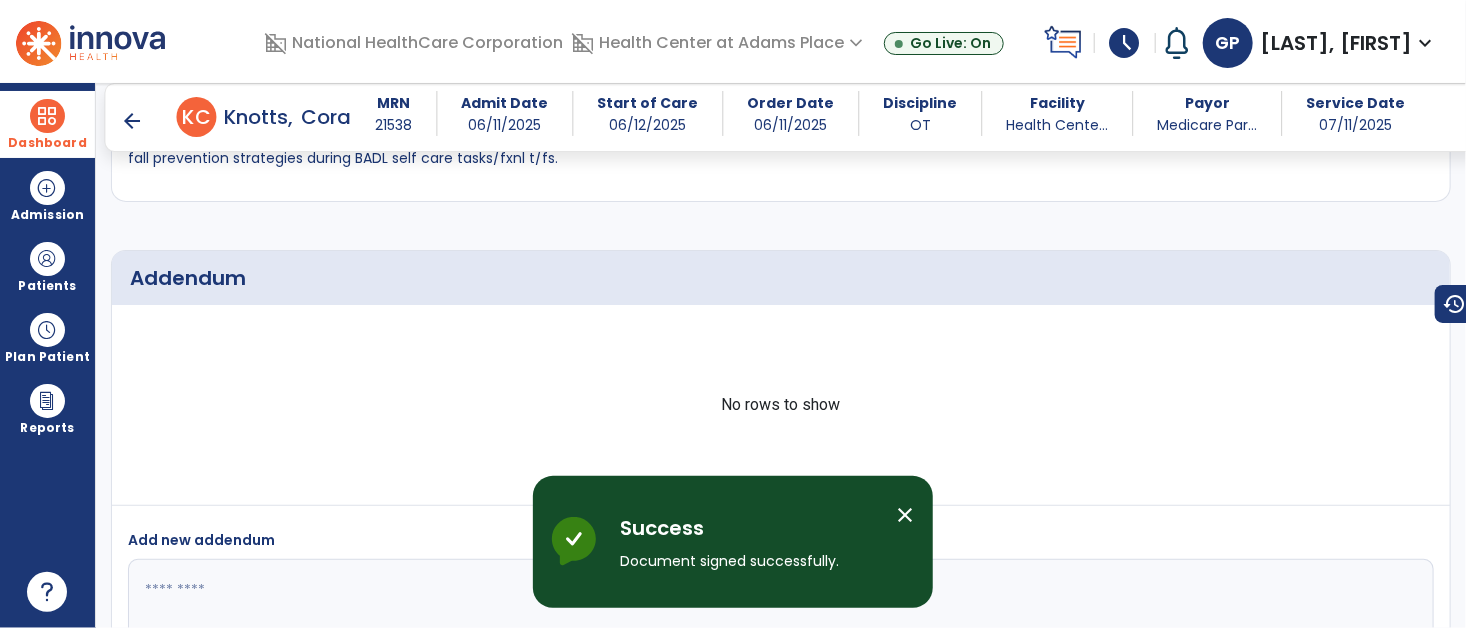 scroll, scrollTop: 4109, scrollLeft: 0, axis: vertical 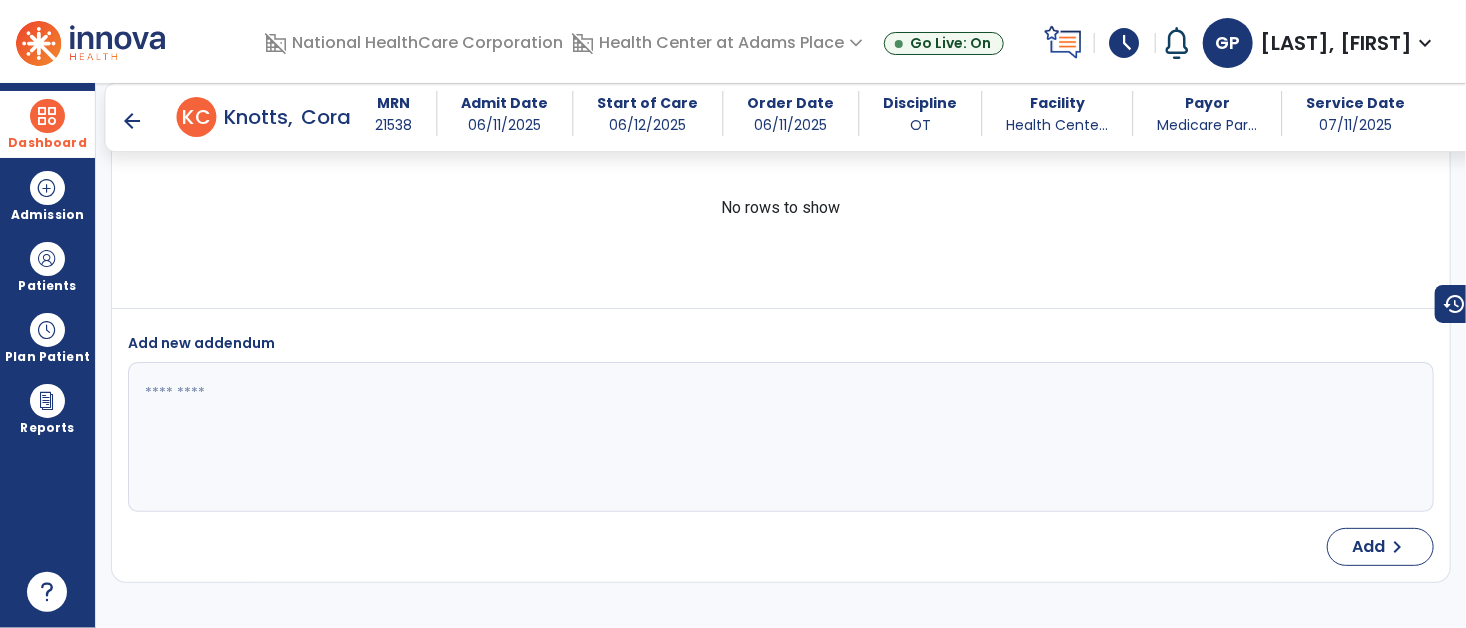 click on "arrow_back" at bounding box center (133, 121) 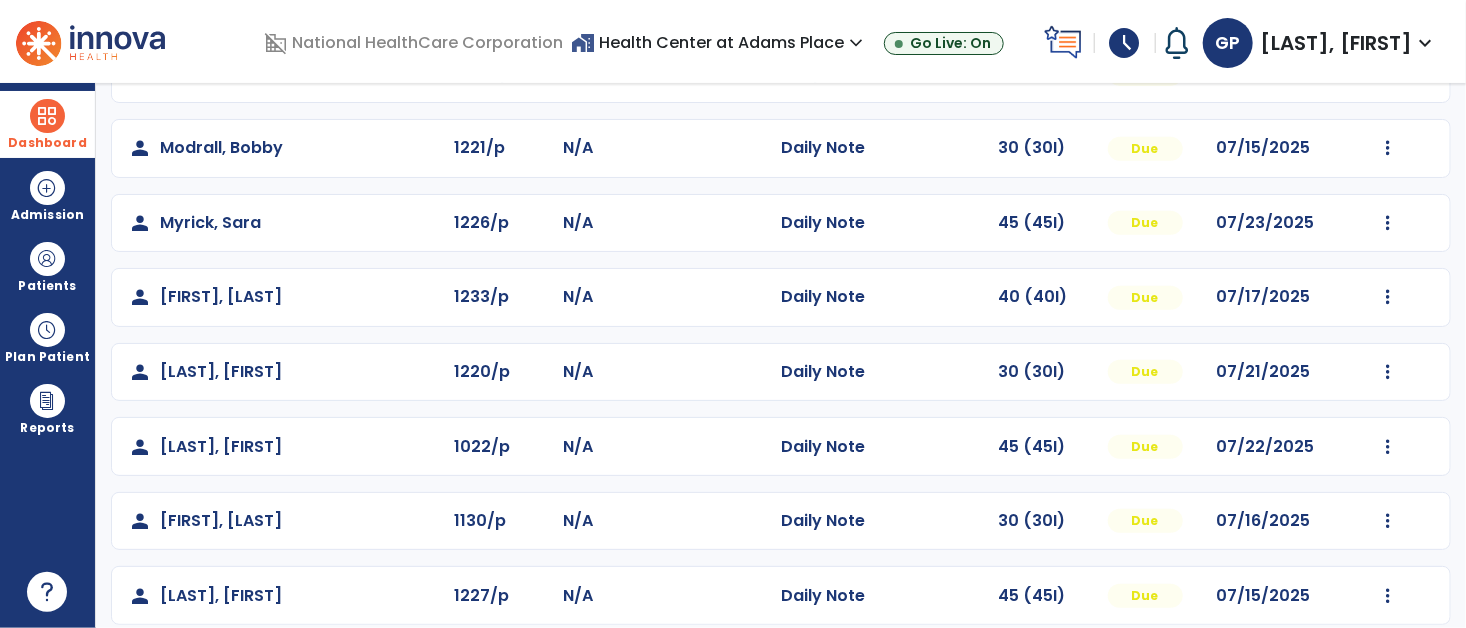 scroll, scrollTop: 458, scrollLeft: 0, axis: vertical 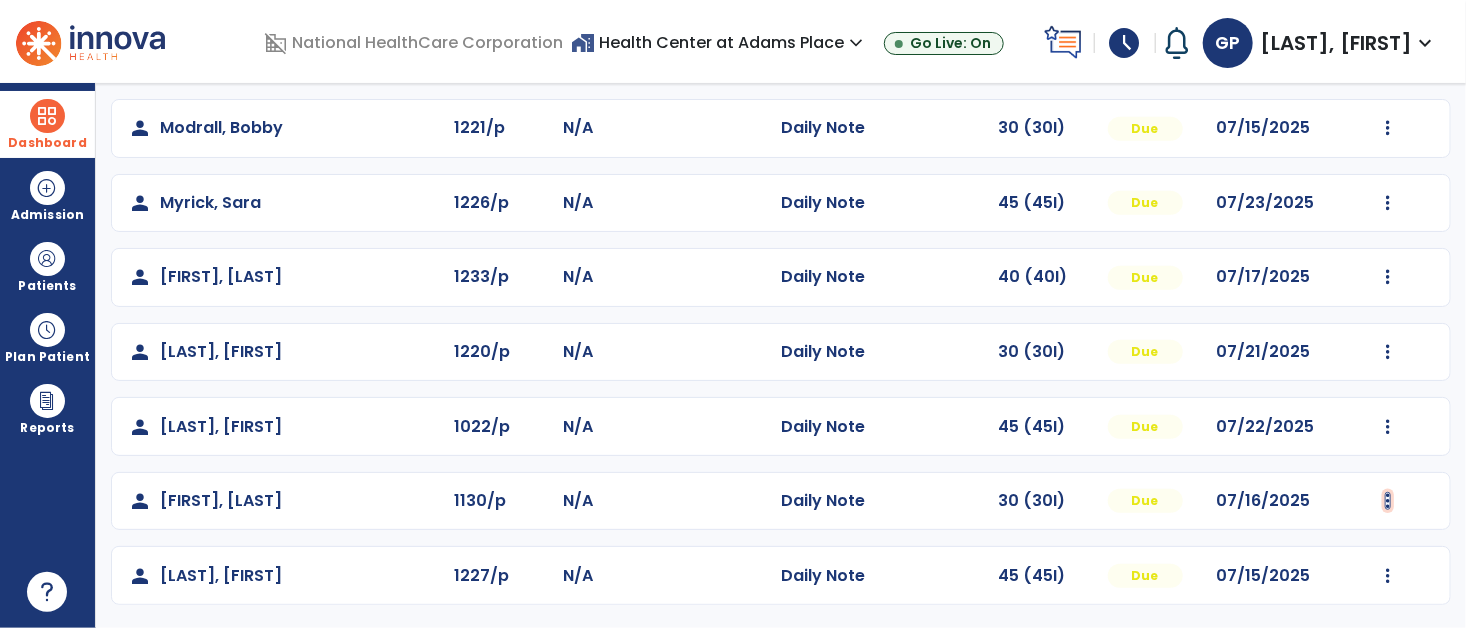 click at bounding box center [1388, -170] 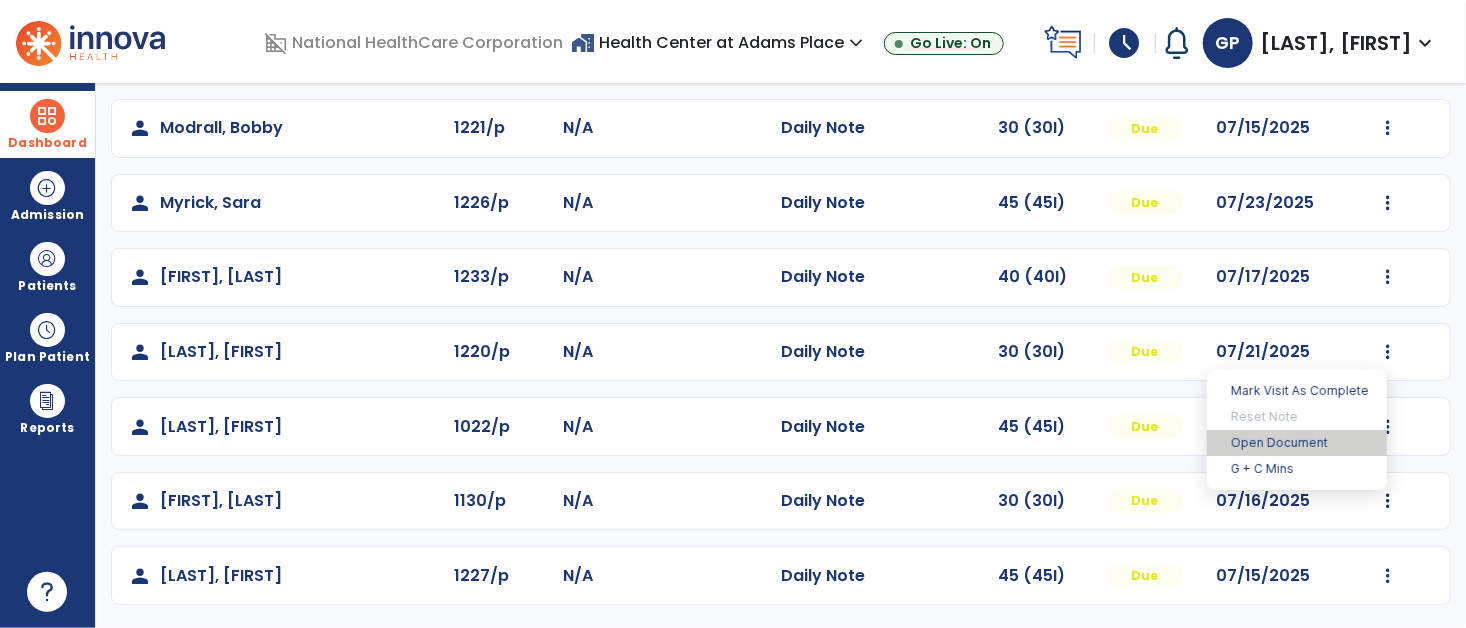 click on "Open Document" at bounding box center [1297, 443] 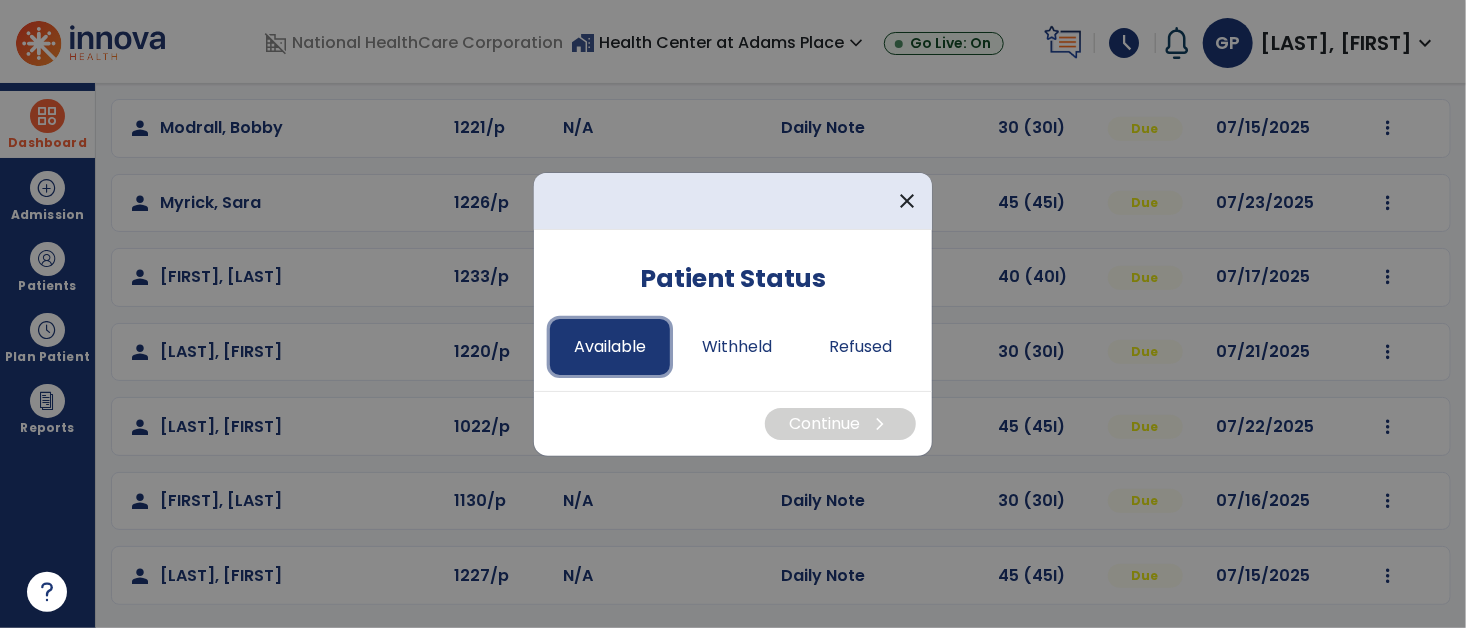 click on "Available" at bounding box center (610, 347) 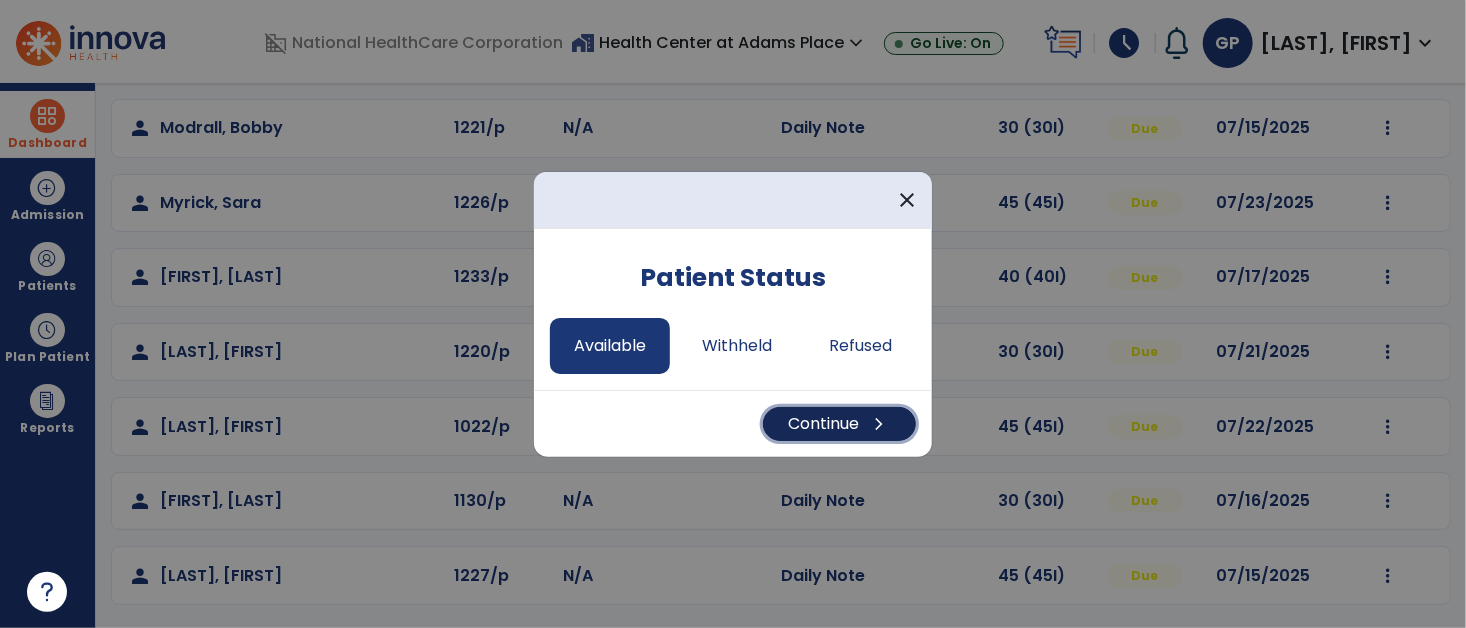 click on "Continue   chevron_right" at bounding box center [839, 424] 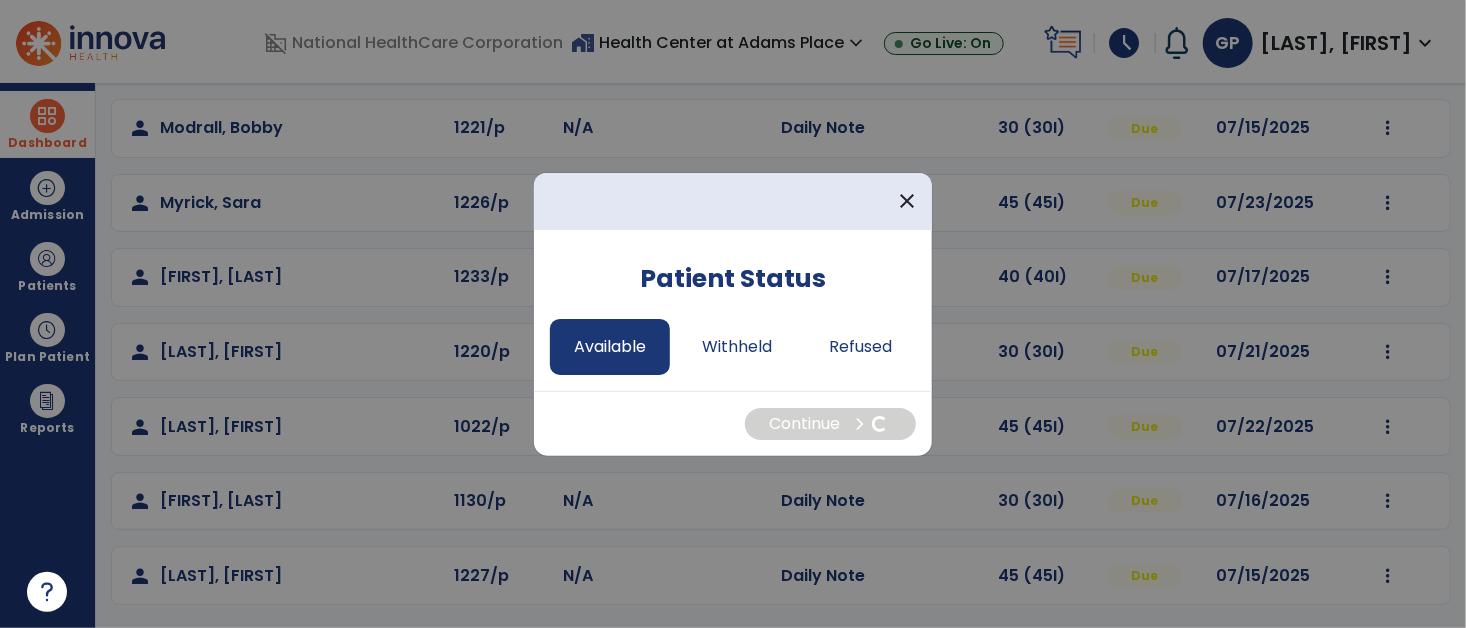 select on "*" 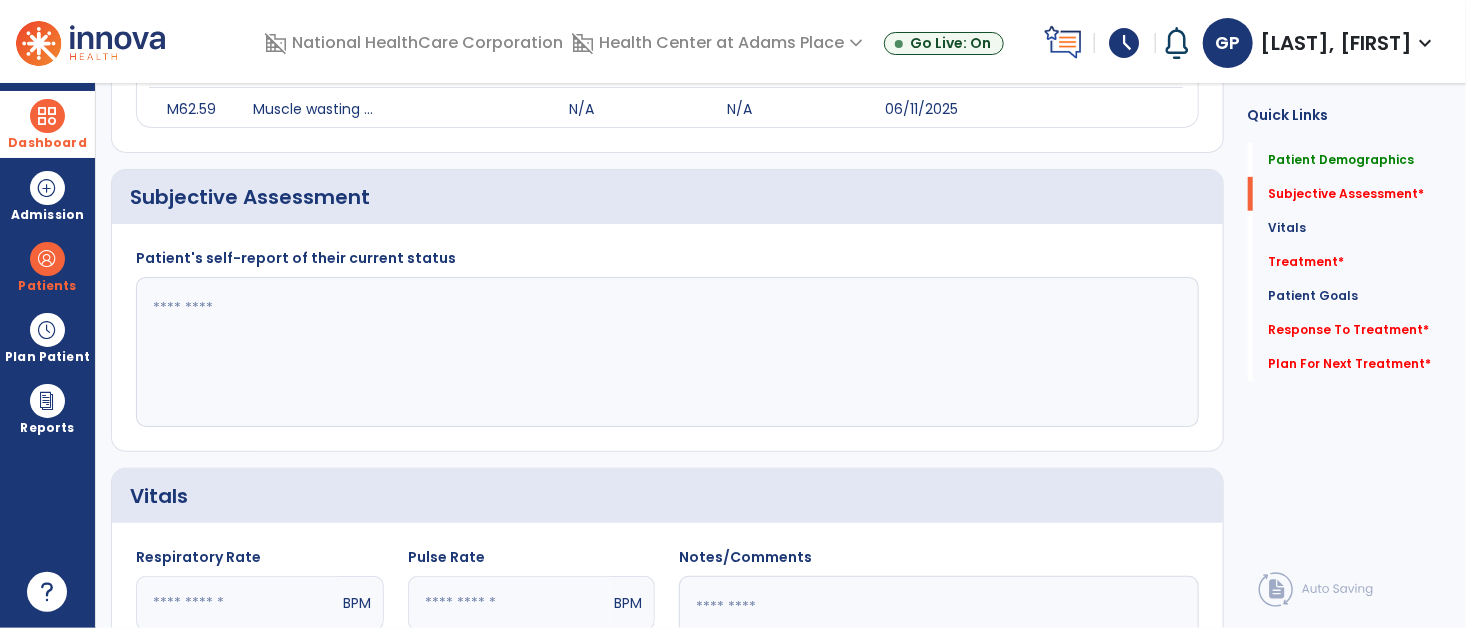 click 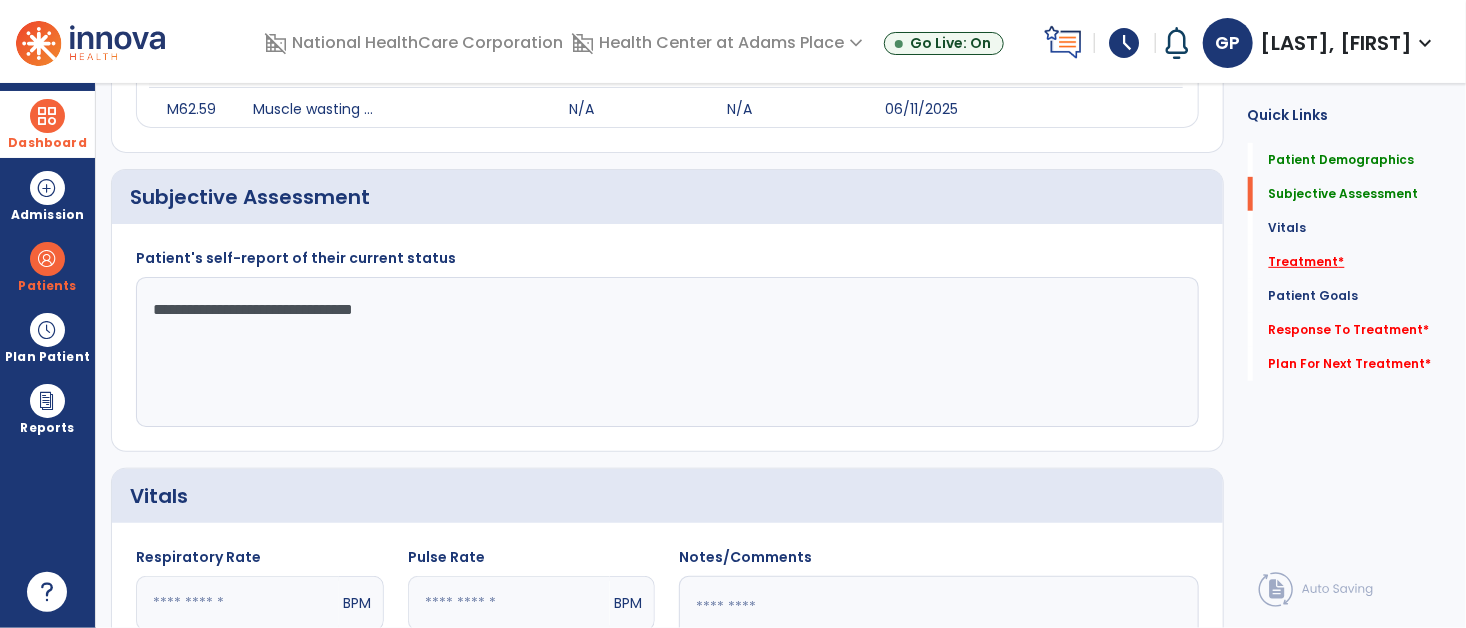 type on "**********" 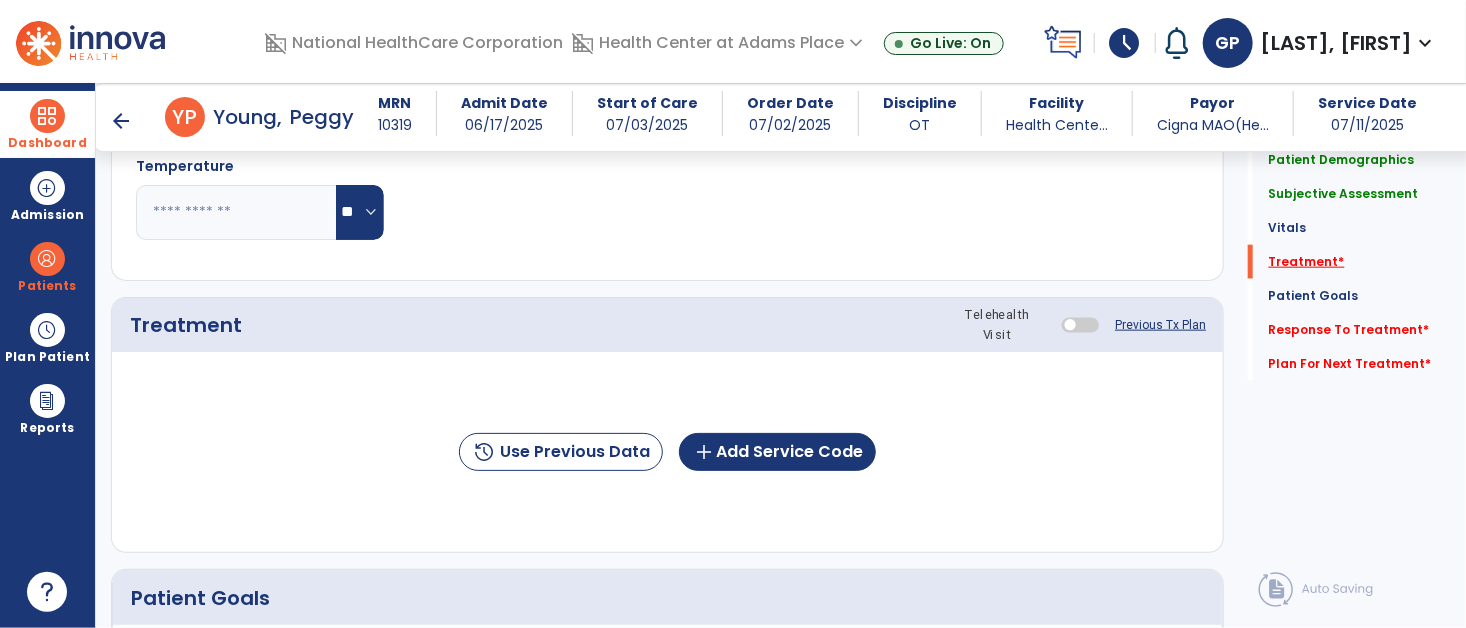 scroll, scrollTop: 1118, scrollLeft: 0, axis: vertical 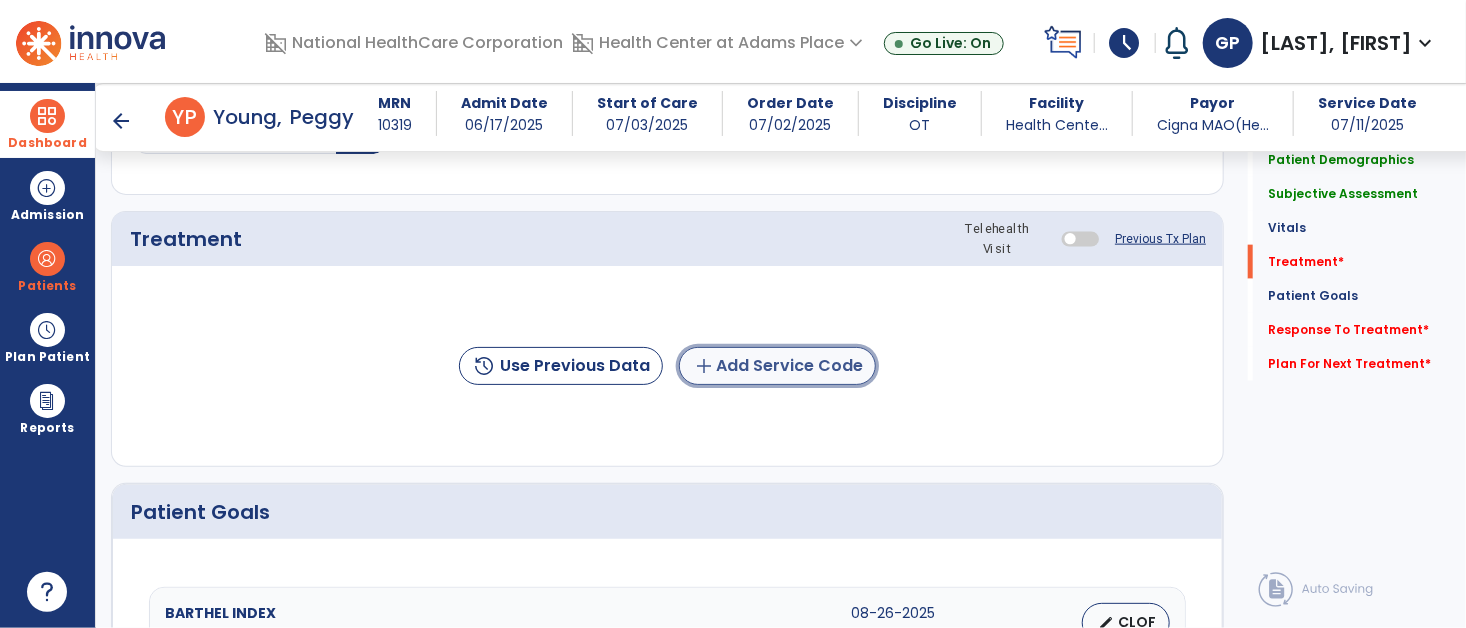 click on "add  Add Service Code" 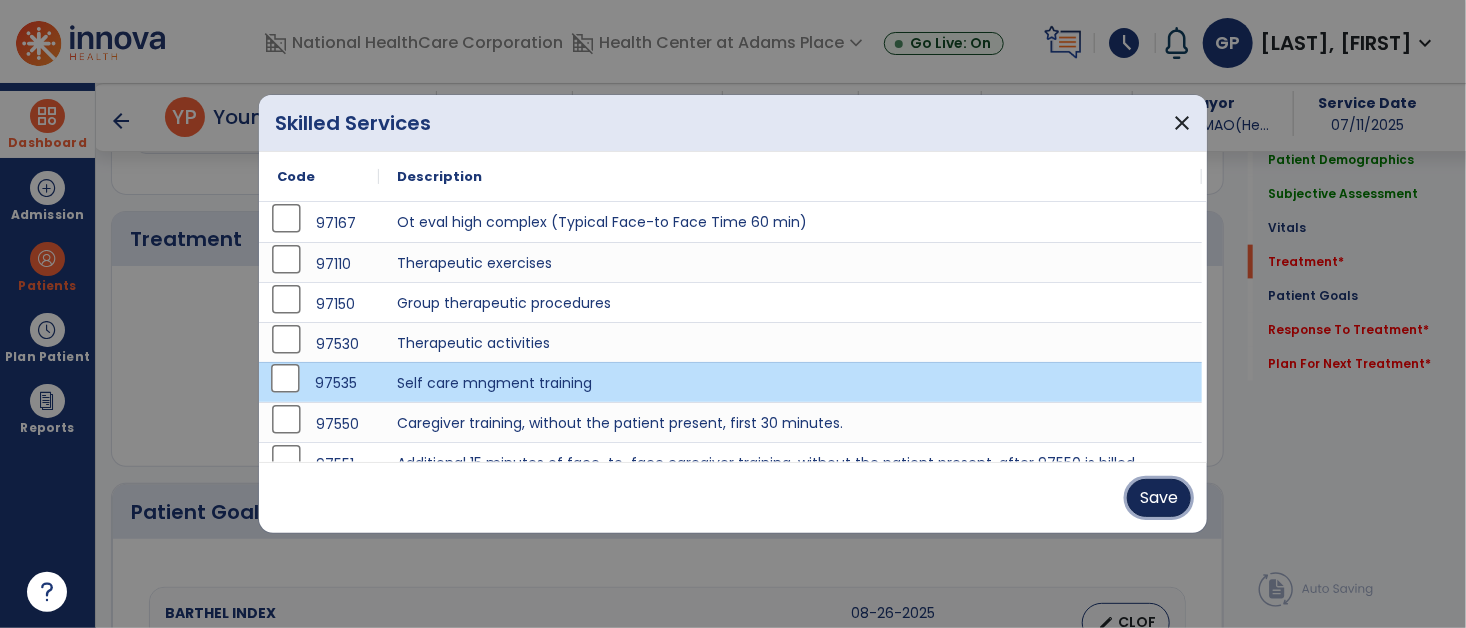 click on "Save" at bounding box center (1159, 498) 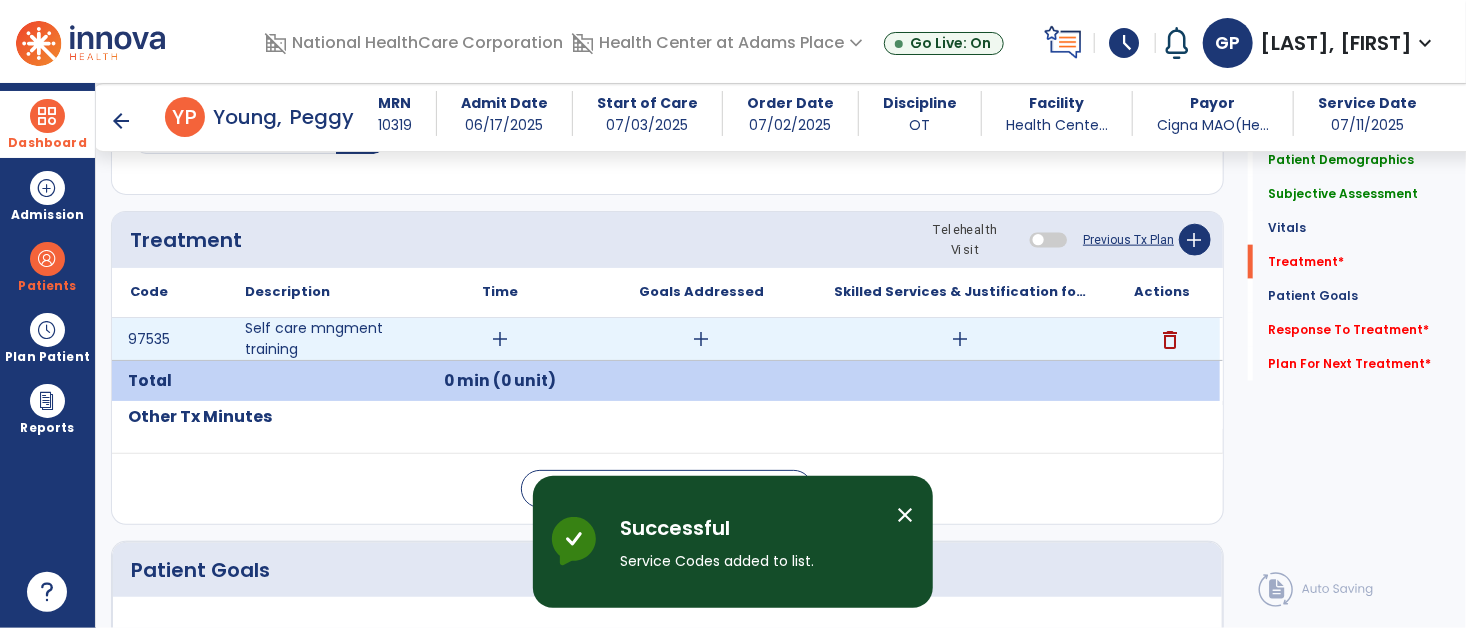 click on "add" at bounding box center (500, 339) 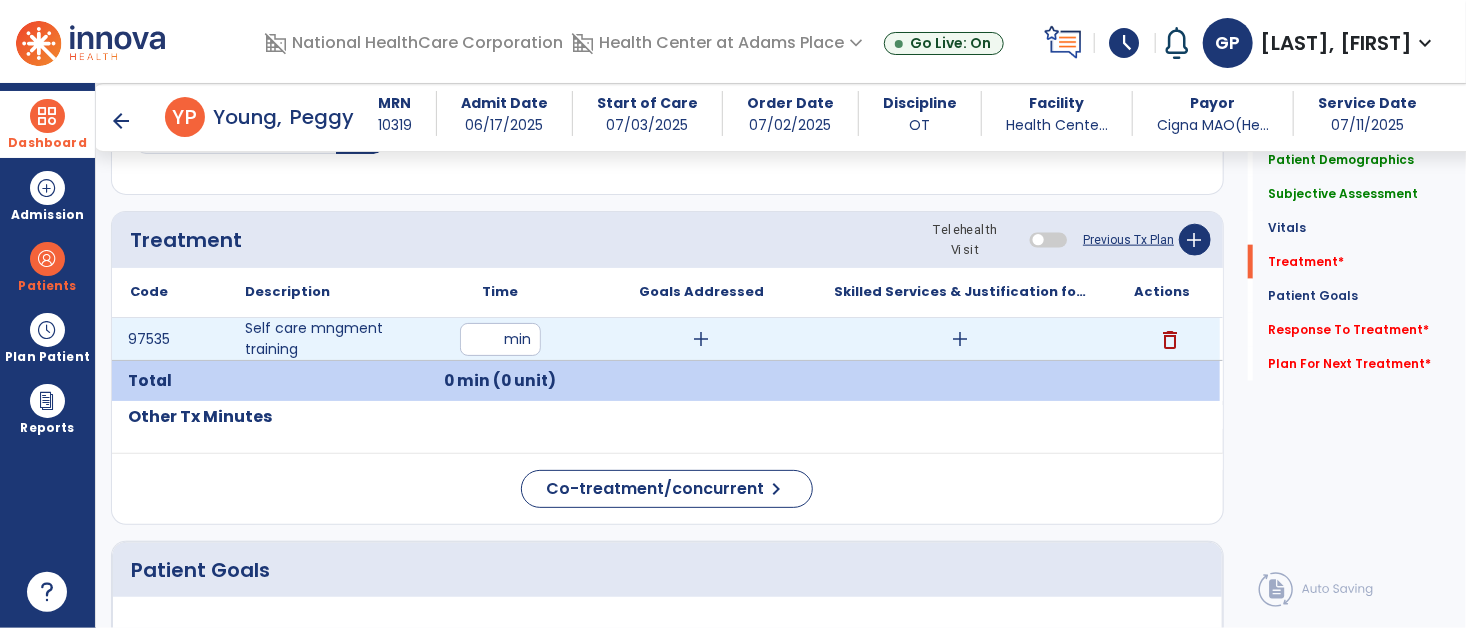 type on "**" 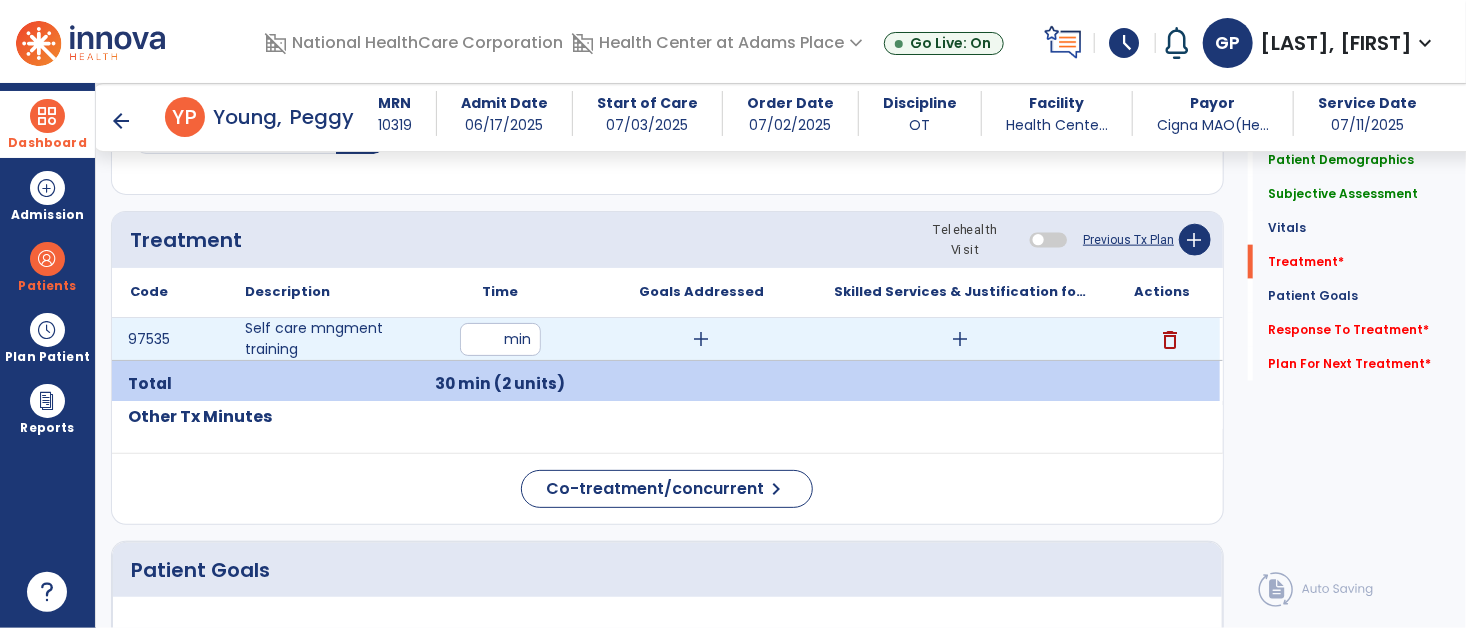 click on "add" at bounding box center (702, 339) 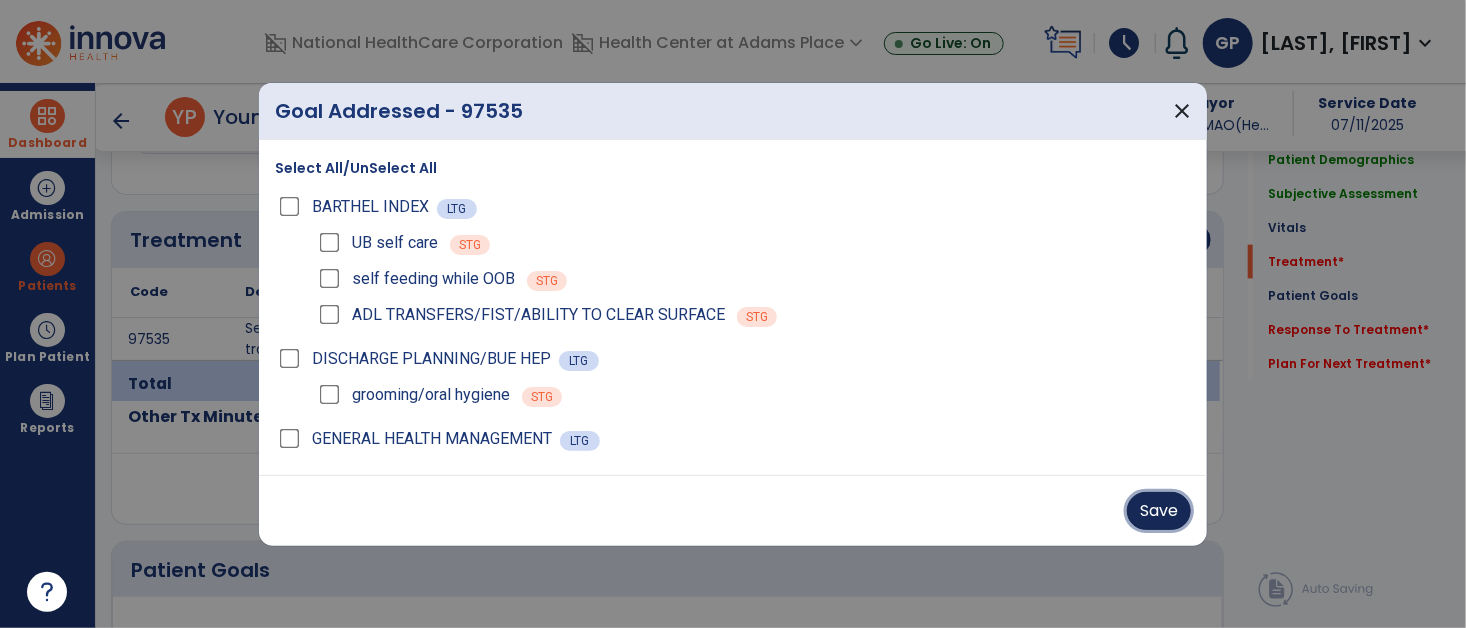click on "Save" at bounding box center (1159, 511) 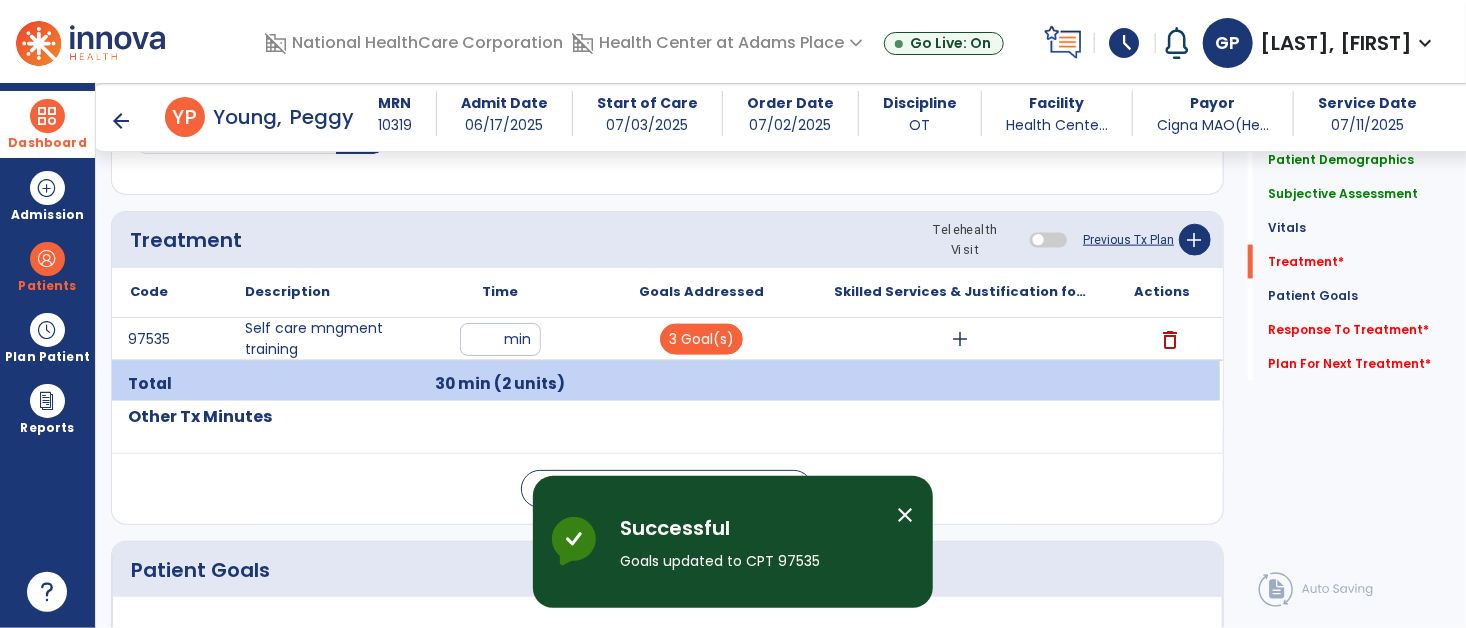 click on "add" at bounding box center (961, 339) 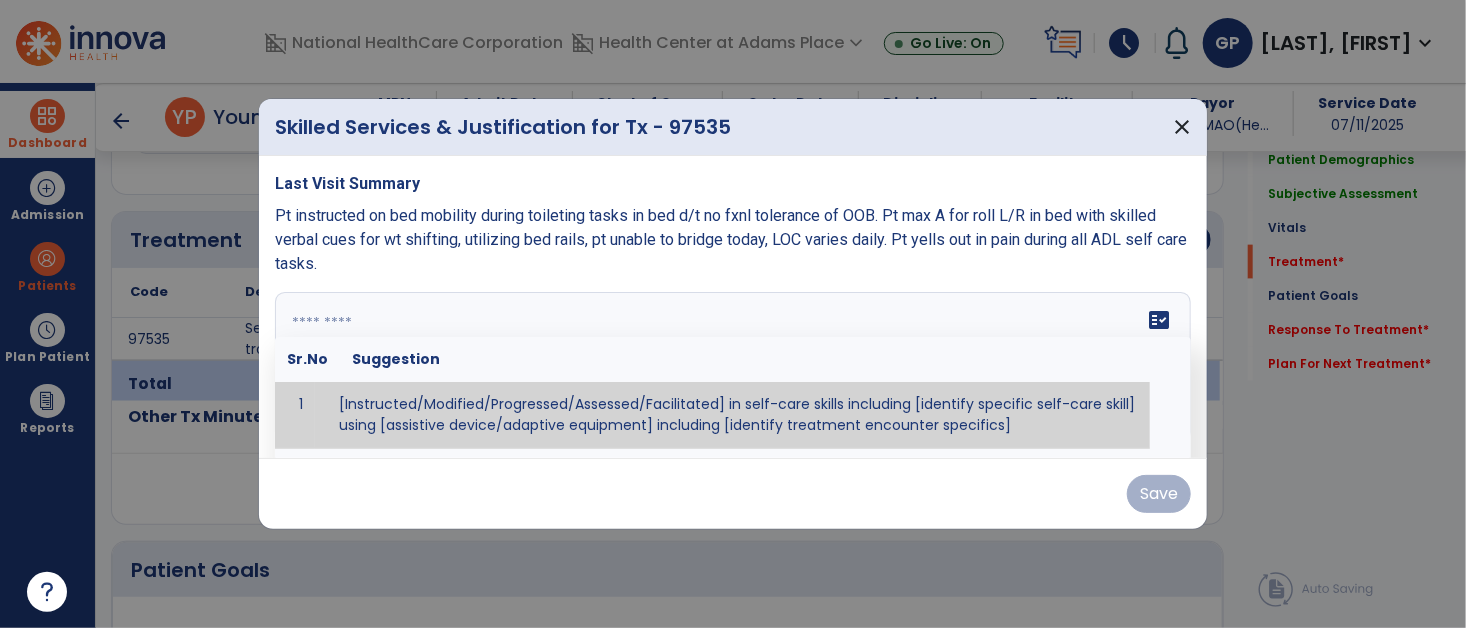 click on "fact_check  Sr.No Suggestion 1 [Instructed/Modified/Progressed/Assessed/Facilitated] in self-care skills including [identify specific self-care skill] using [assistive device/adaptive equipment] including [identify treatment encounter specifics]" at bounding box center (733, 367) 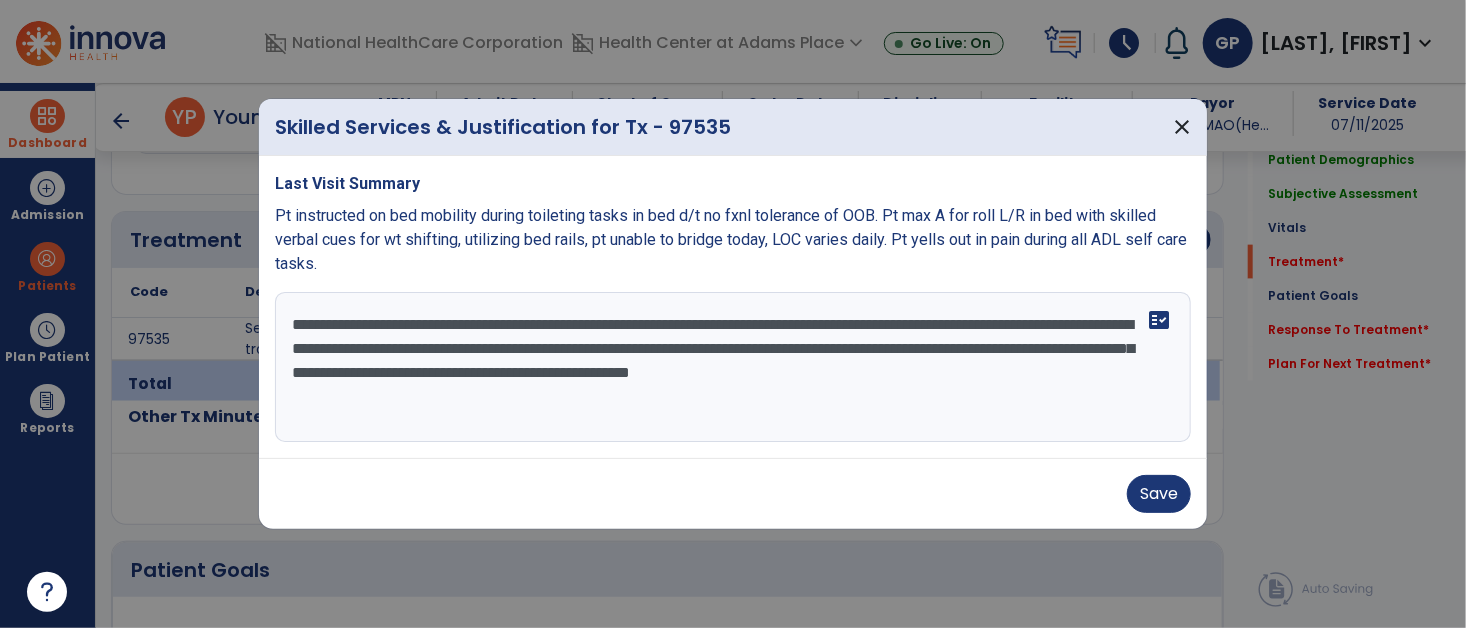 click on "**********" at bounding box center (733, 367) 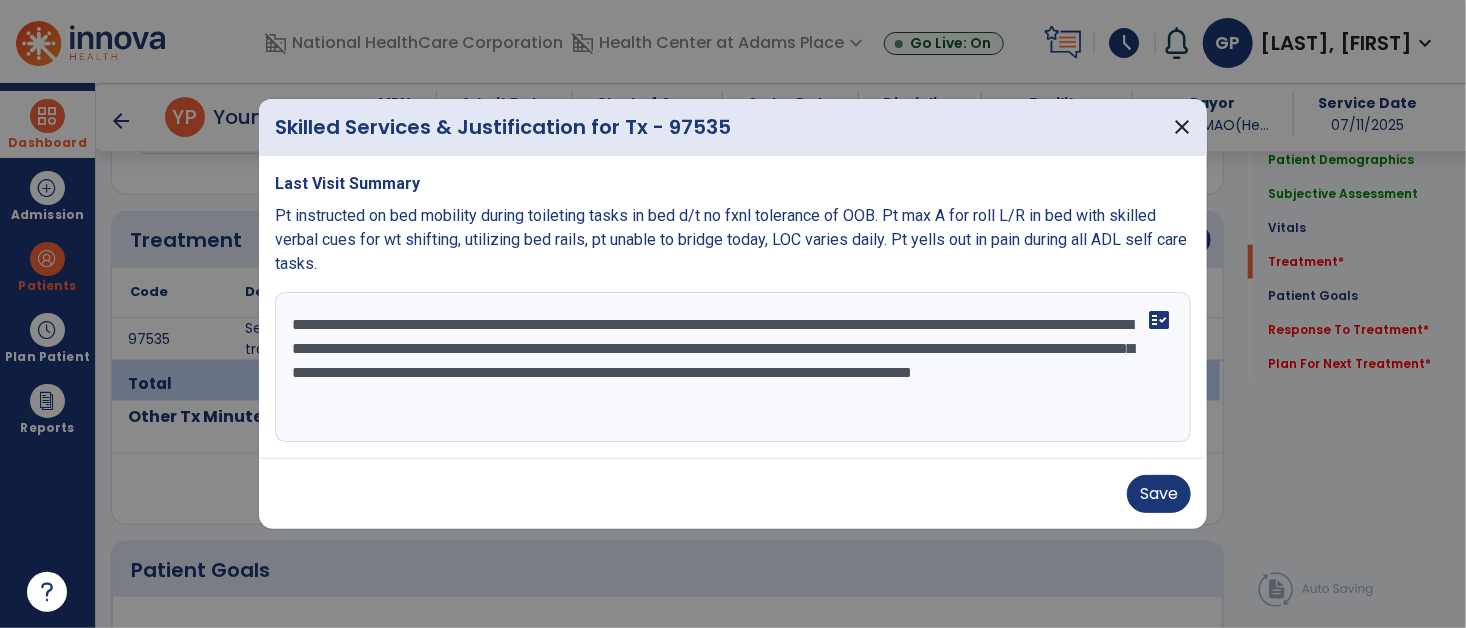 click on "**********" at bounding box center (733, 367) 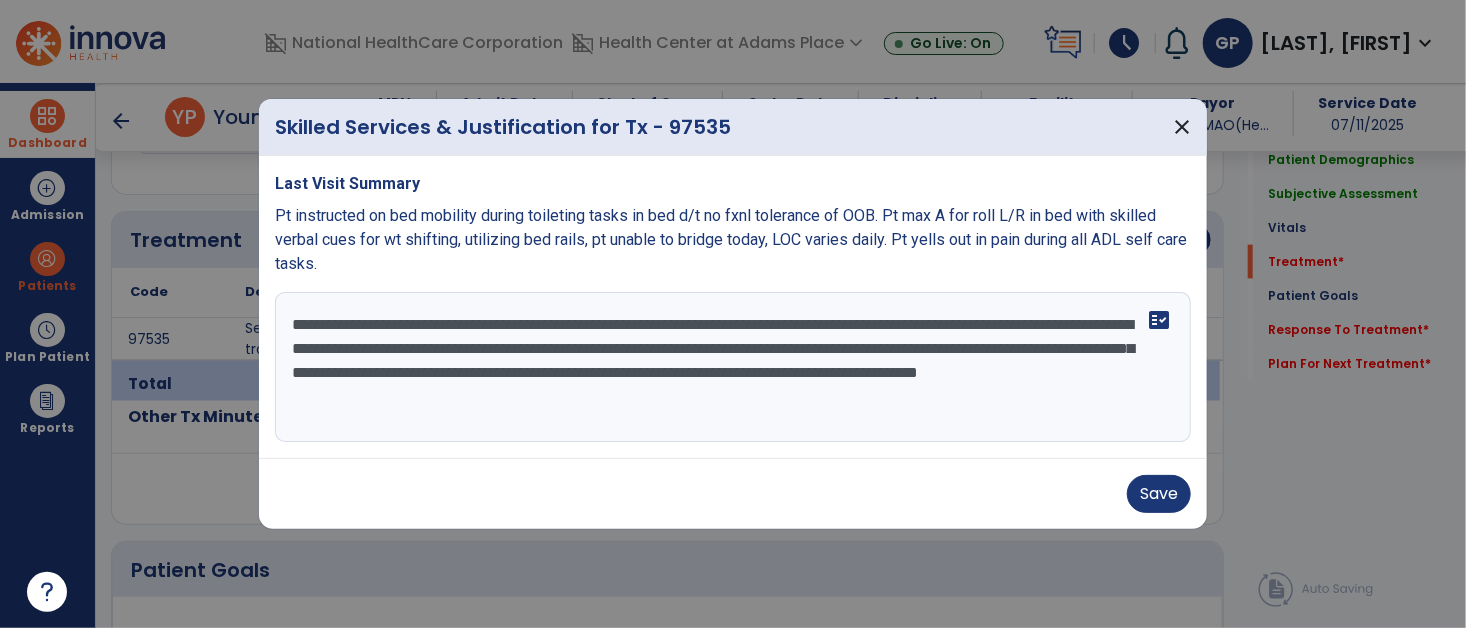 click on "**********" at bounding box center [733, 367] 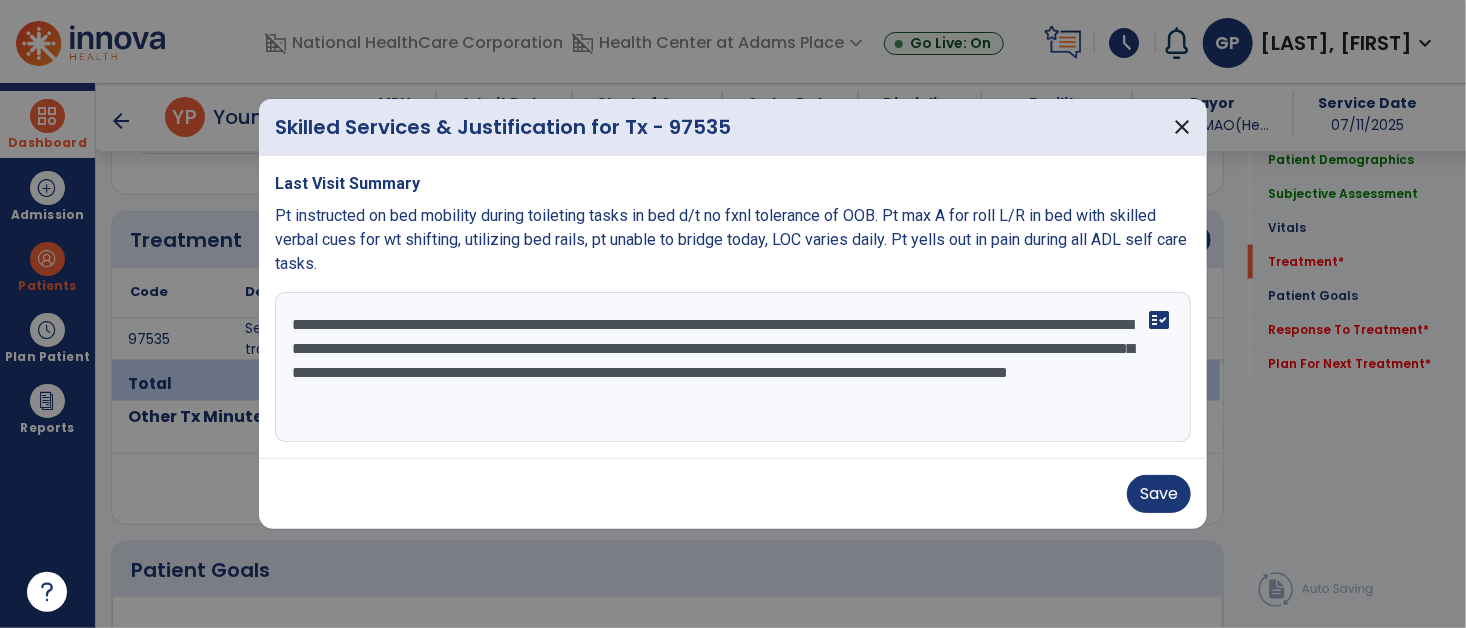 click on "**********" at bounding box center (733, 367) 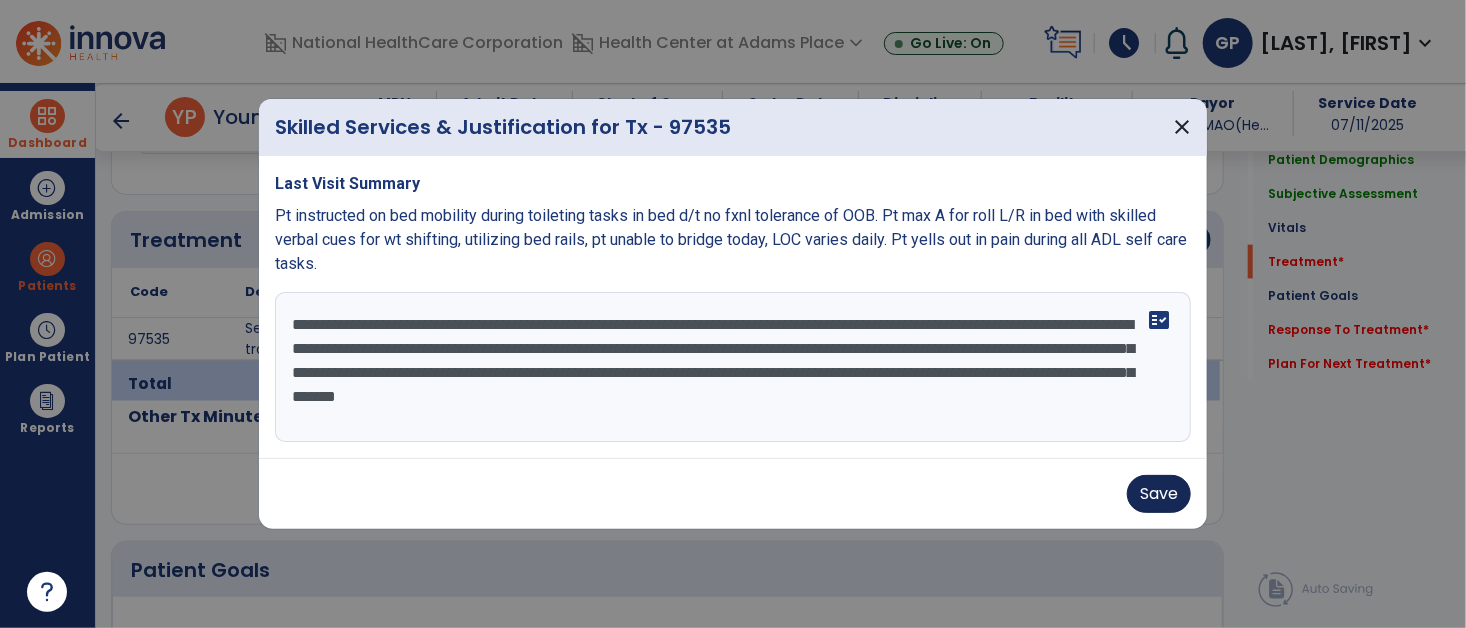 type on "**********" 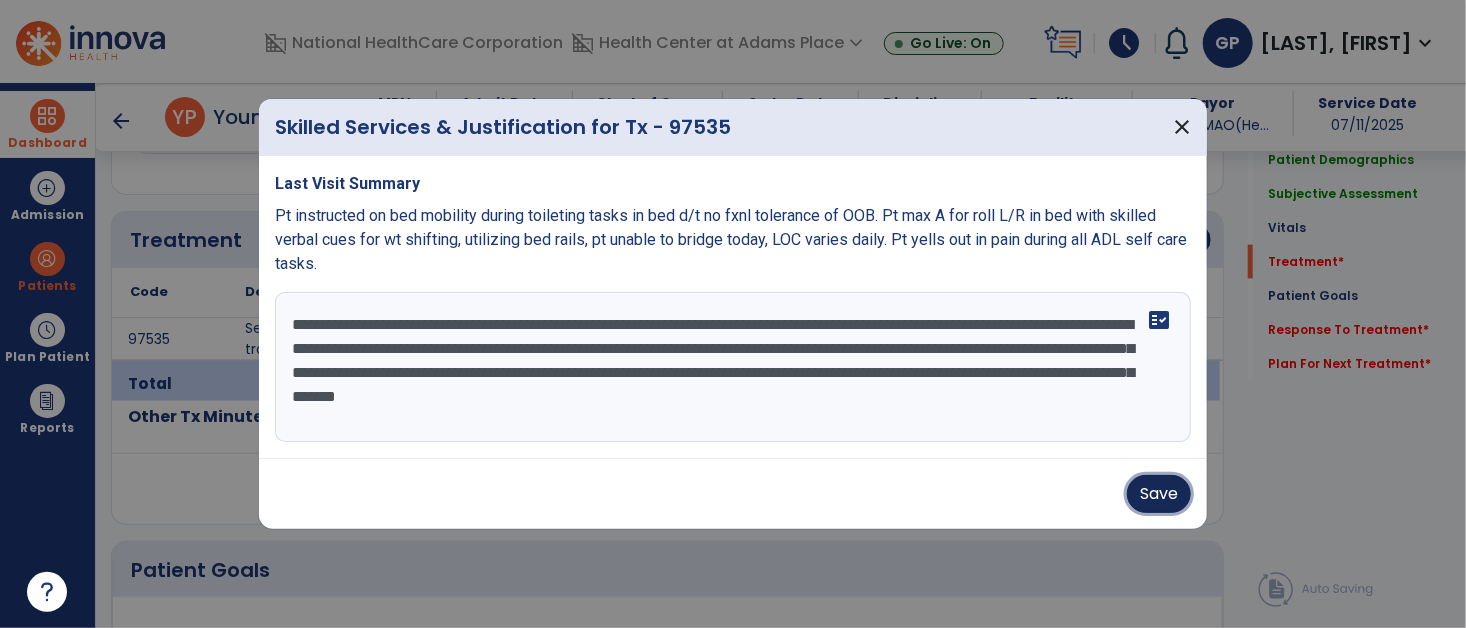 click on "Save" at bounding box center [1159, 494] 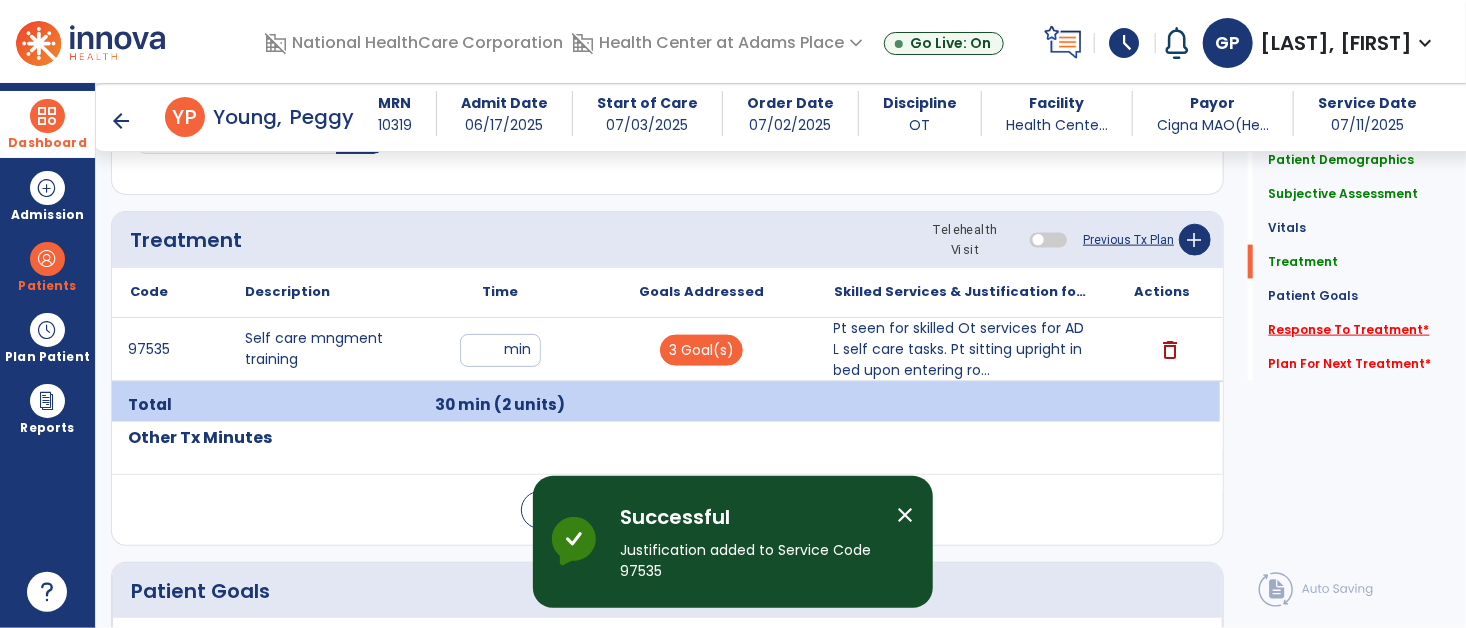 click on "Response To Treatment   *" 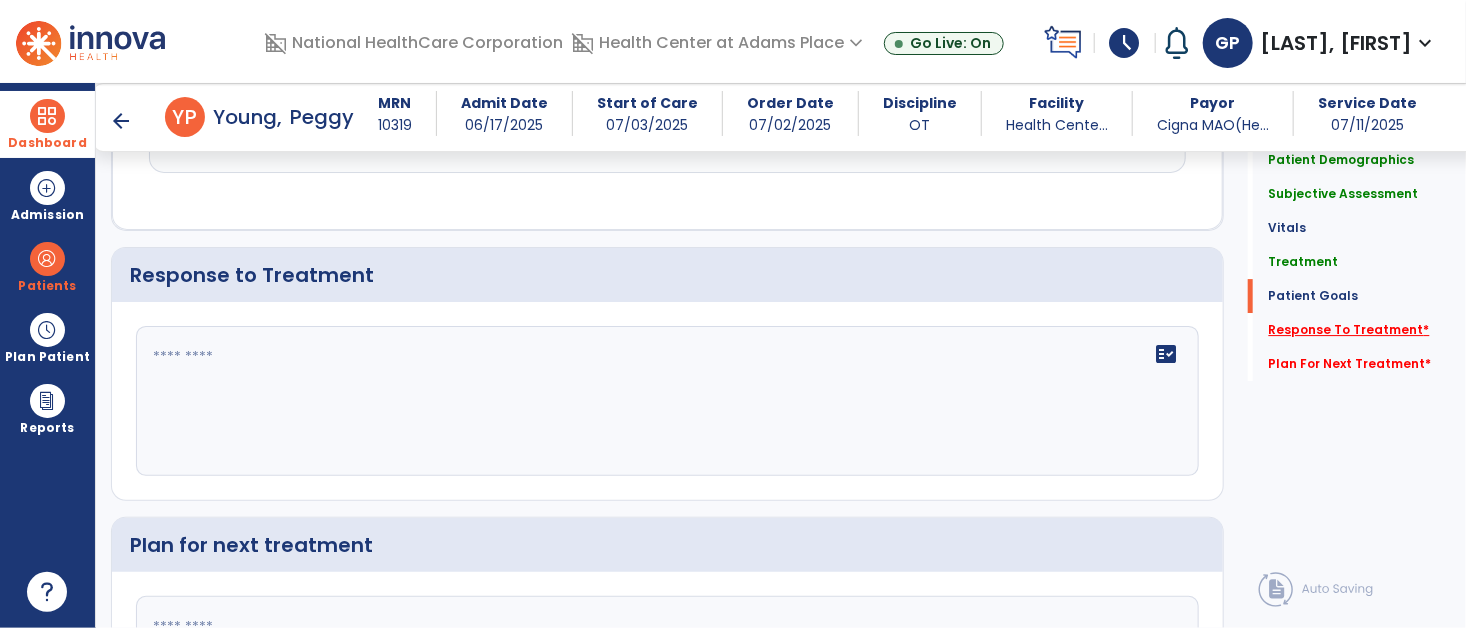 scroll, scrollTop: 2987, scrollLeft: 0, axis: vertical 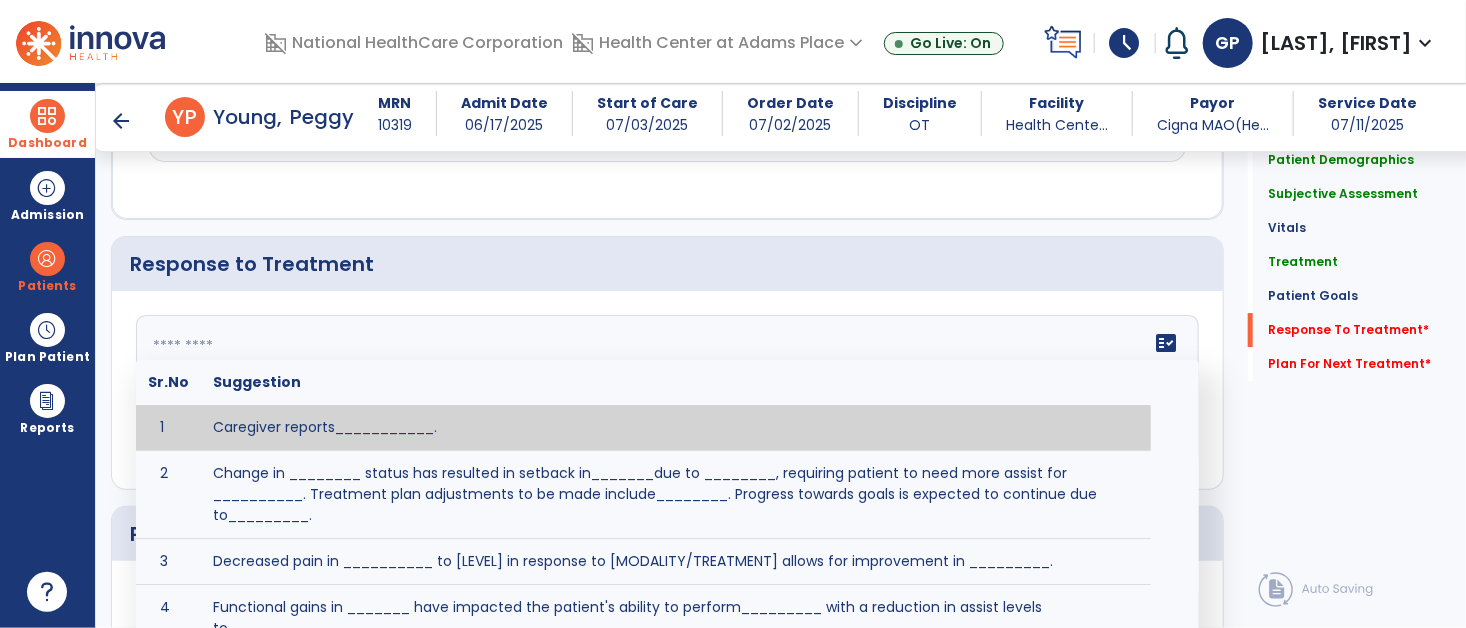 click on "fact_check  Sr.No Suggestion 1 Caregiver reports___________. 2 Change in ________ status has resulted in setback in_______due to ________, requiring patient to need more assist for __________.   Treatment plan adjustments to be made include________.  Progress towards goals is expected to continue due to_________. 3 Decreased pain in __________ to [LEVEL] in response to [MODALITY/TREATMENT] allows for improvement in _________. 4 Functional gains in _______ have impacted the patient's ability to perform_________ with a reduction in assist levels to_________. 5 Functional progress this week has been significant due to__________. 6 Gains in ________ have improved the patient's ability to perform ______with decreased levels of assist to___________. 7 Improvement in ________allows patient to tolerate higher levels of challenges in_________. 8 Pain in [AREA] has decreased to [LEVEL] in response to [TREATMENT/MODALITY], allowing fore ease in completing__________. 9 10 11 12 13 14 15 16 17 18 19 20 21" 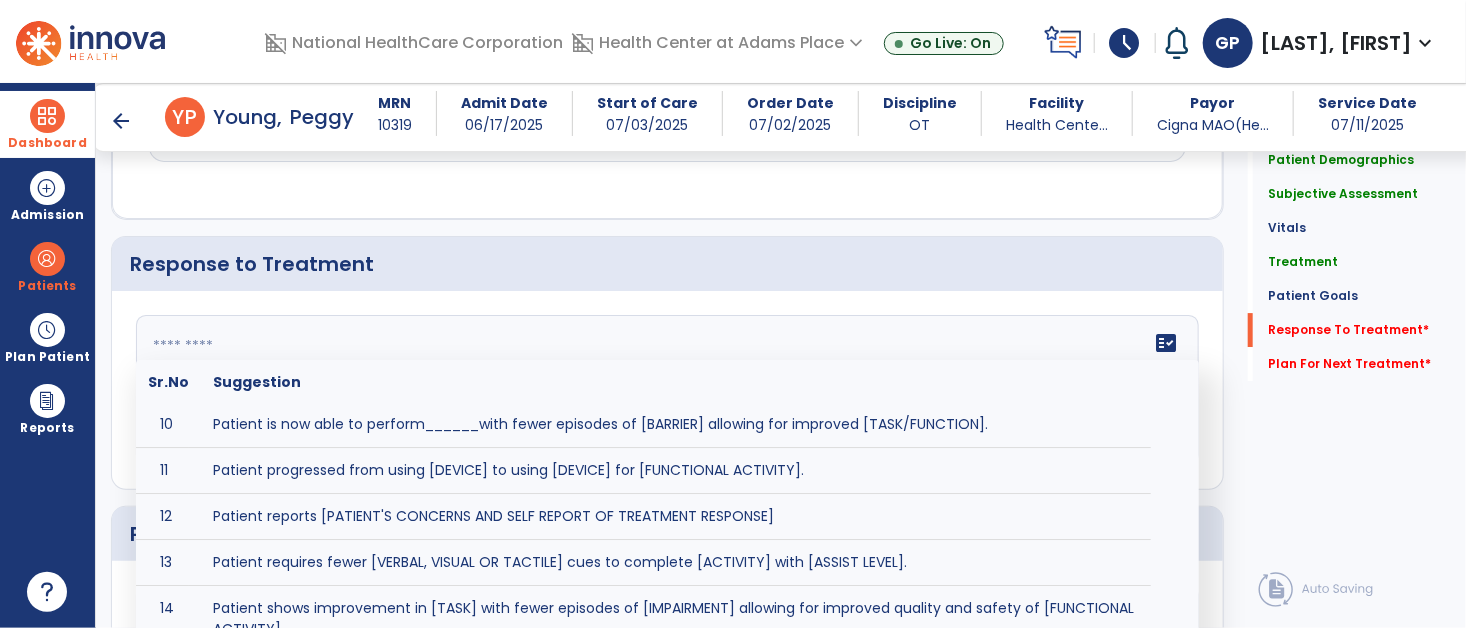 scroll, scrollTop: 490, scrollLeft: 0, axis: vertical 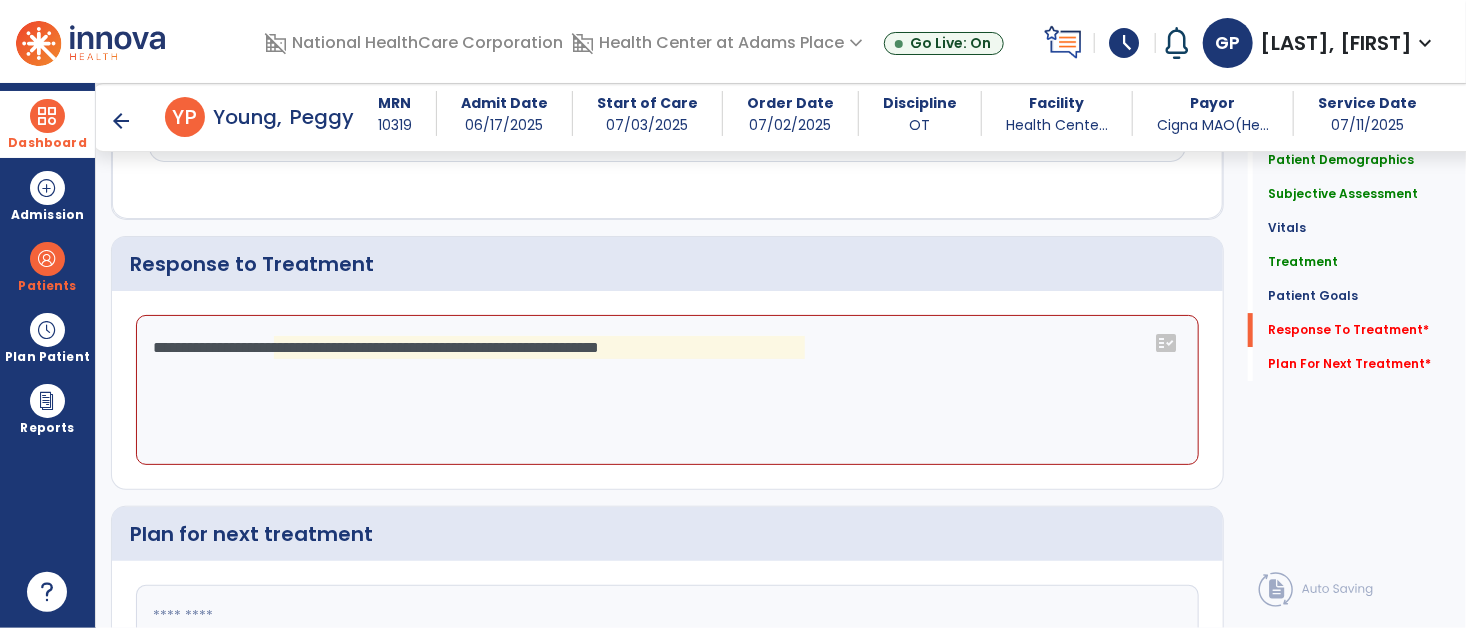click on "**********" 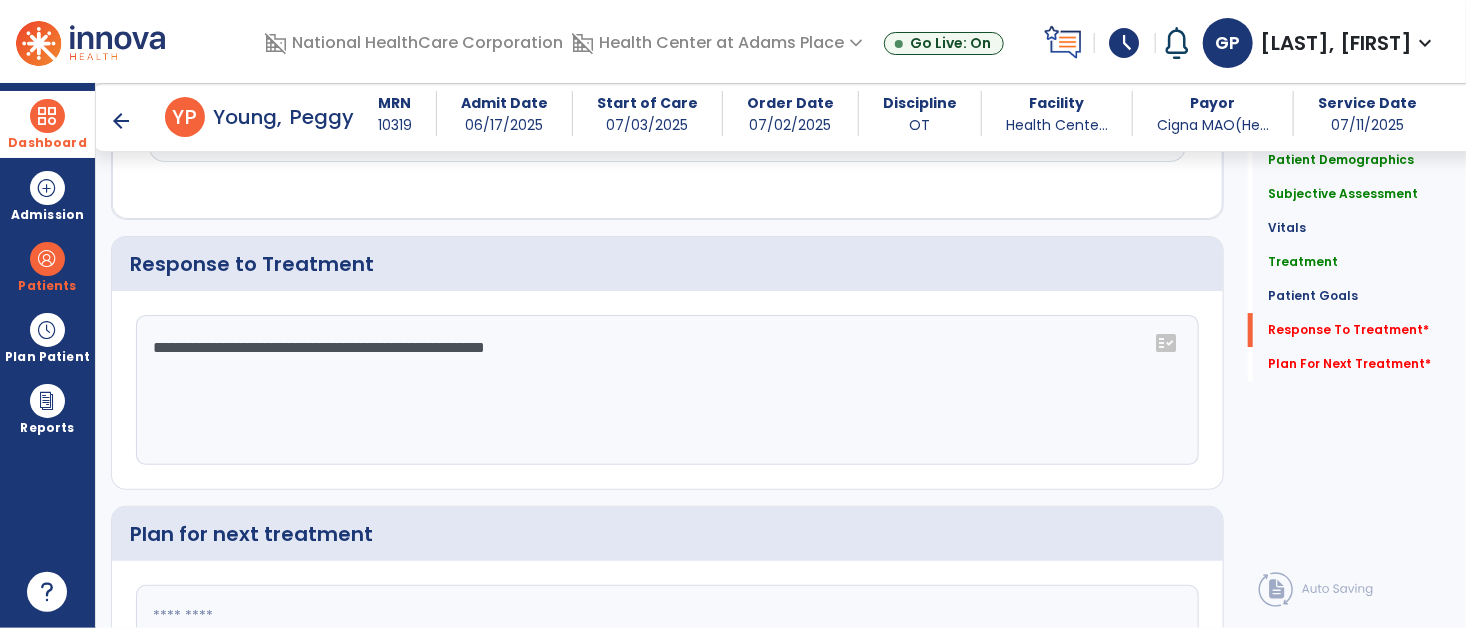 scroll, scrollTop: 3175, scrollLeft: 0, axis: vertical 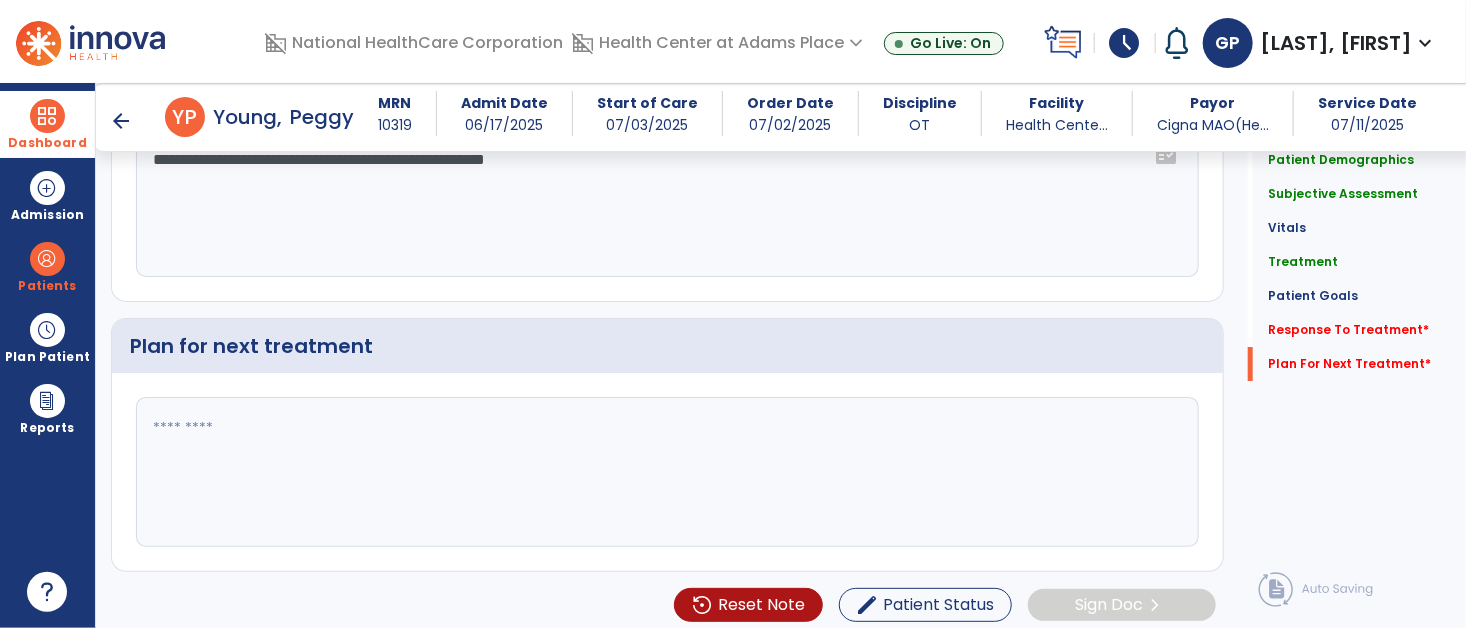 type on "**********" 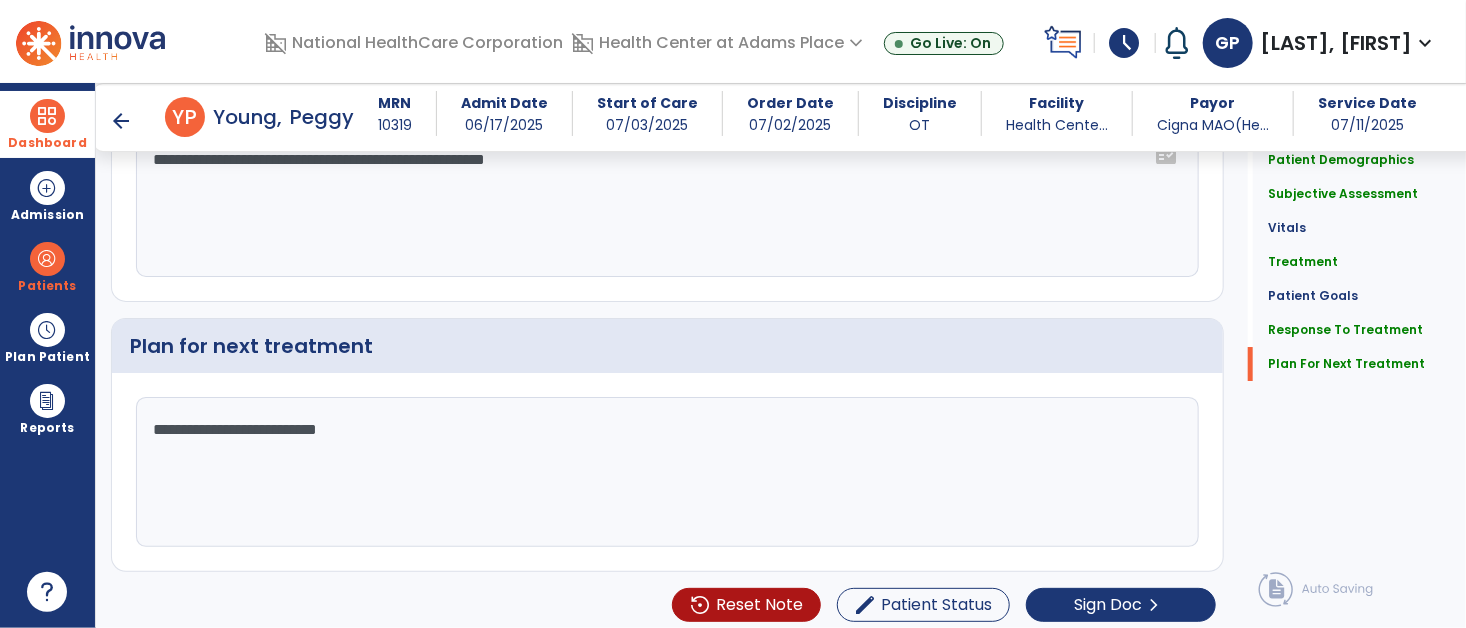scroll, scrollTop: 3175, scrollLeft: 0, axis: vertical 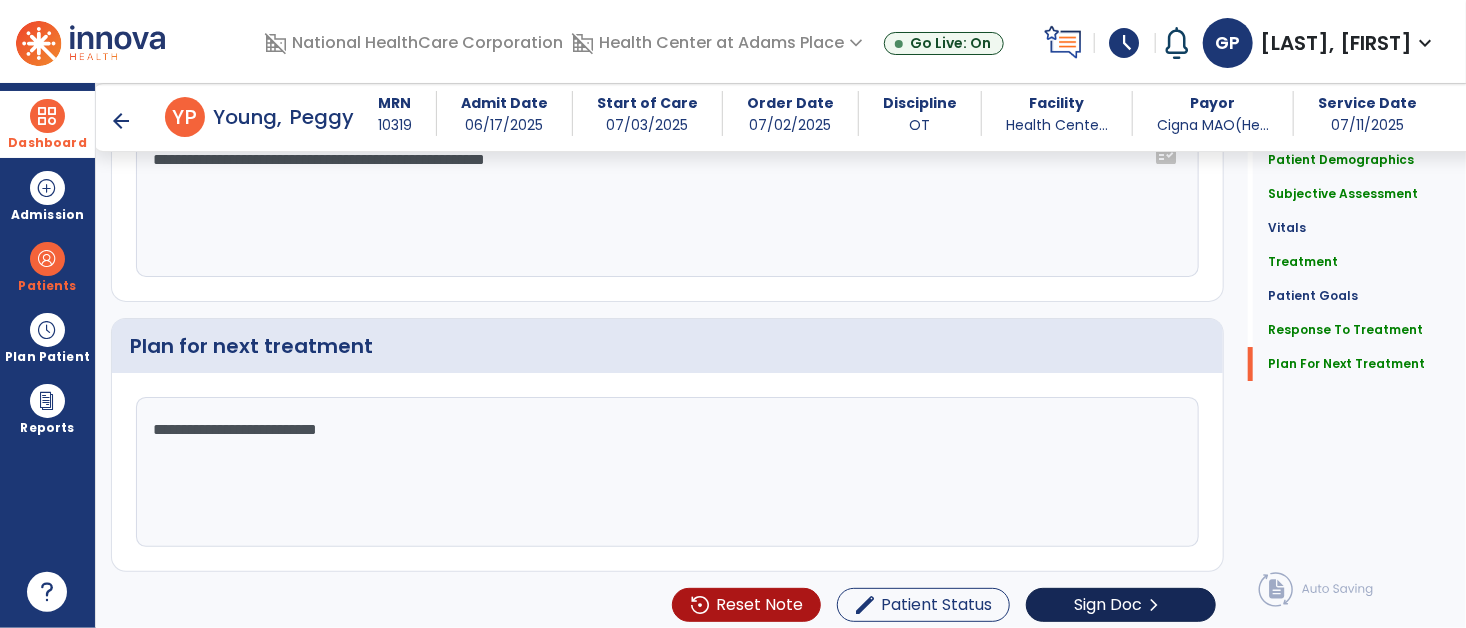 type on "**********" 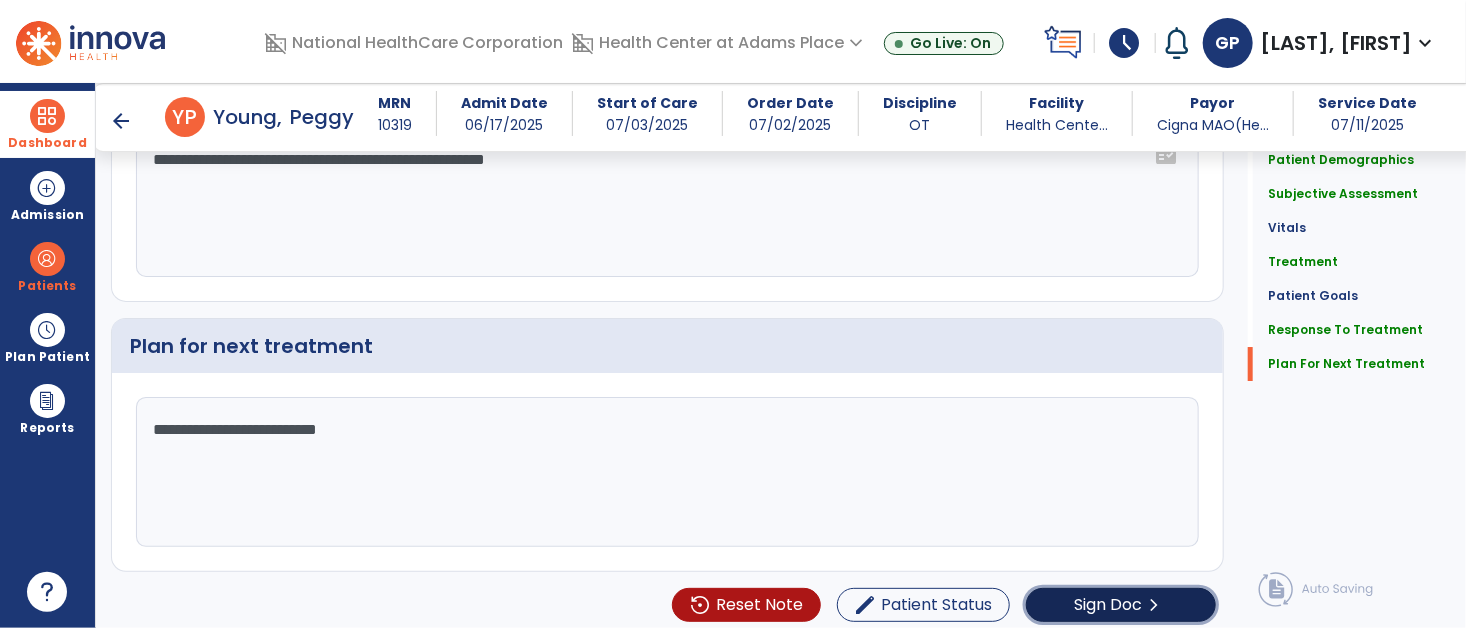 click on "Sign Doc" 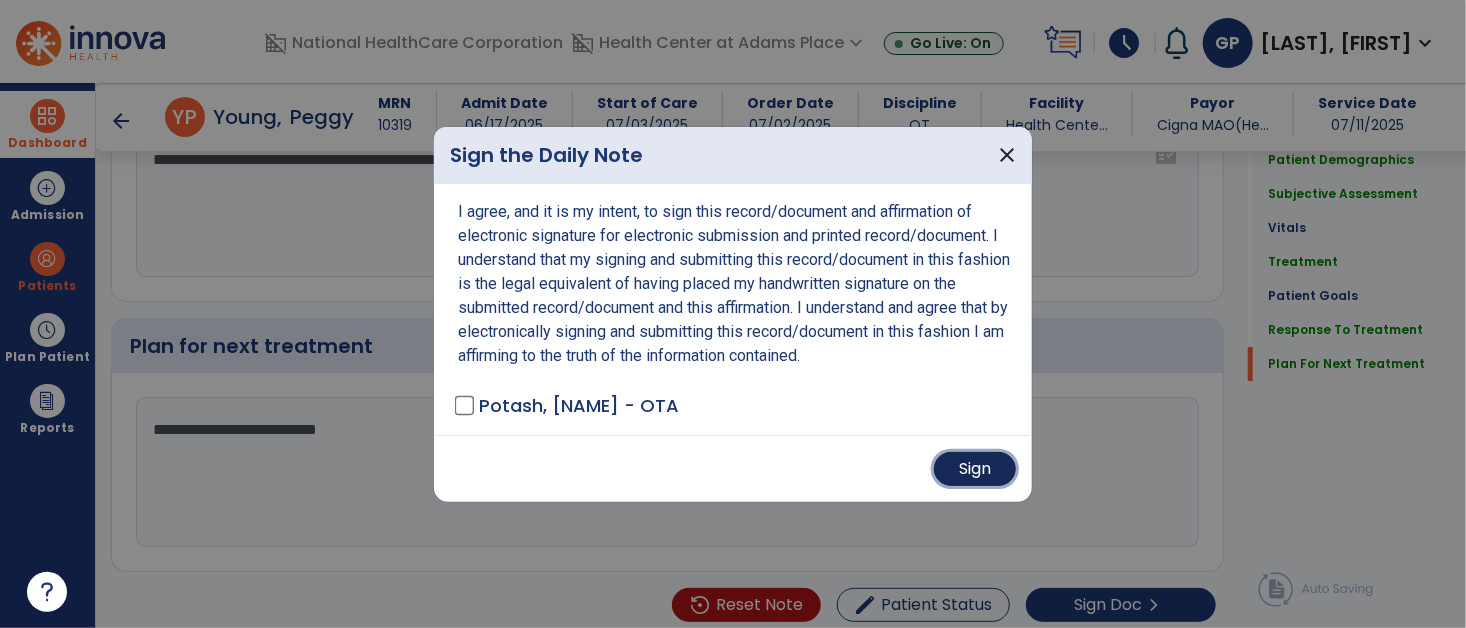 click on "Sign" at bounding box center (975, 469) 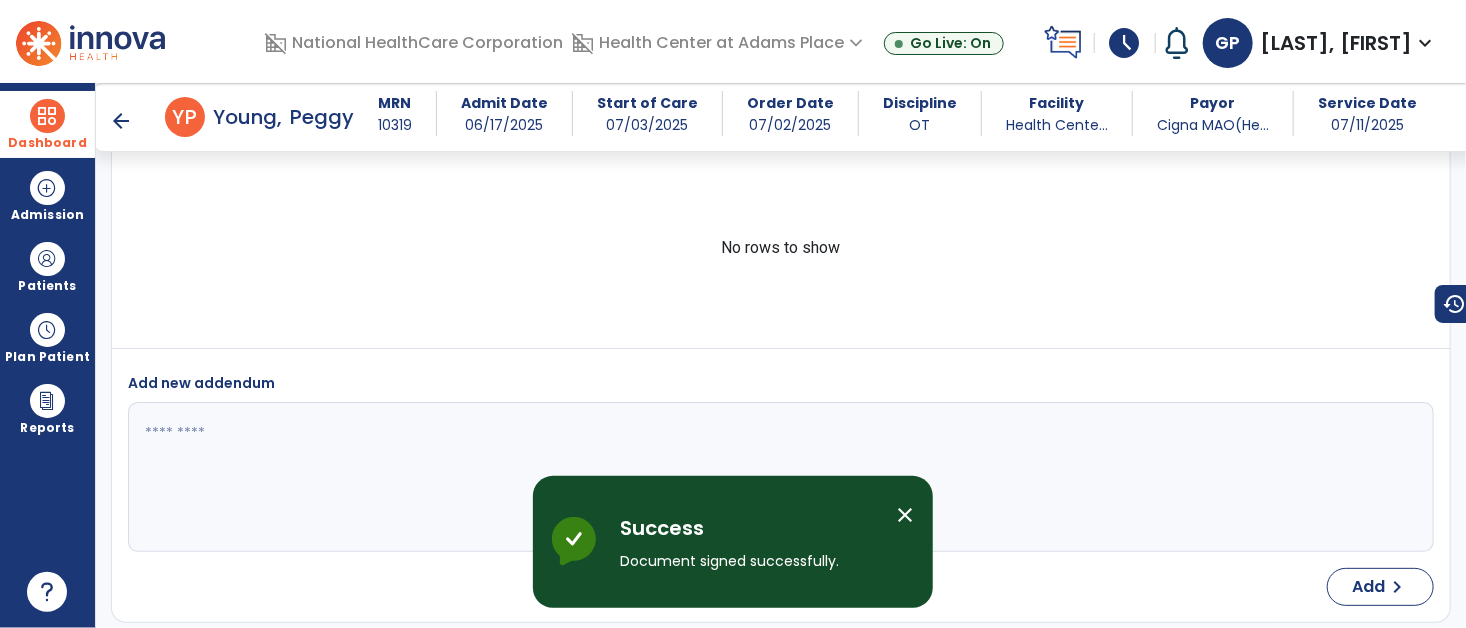 scroll, scrollTop: 4493, scrollLeft: 0, axis: vertical 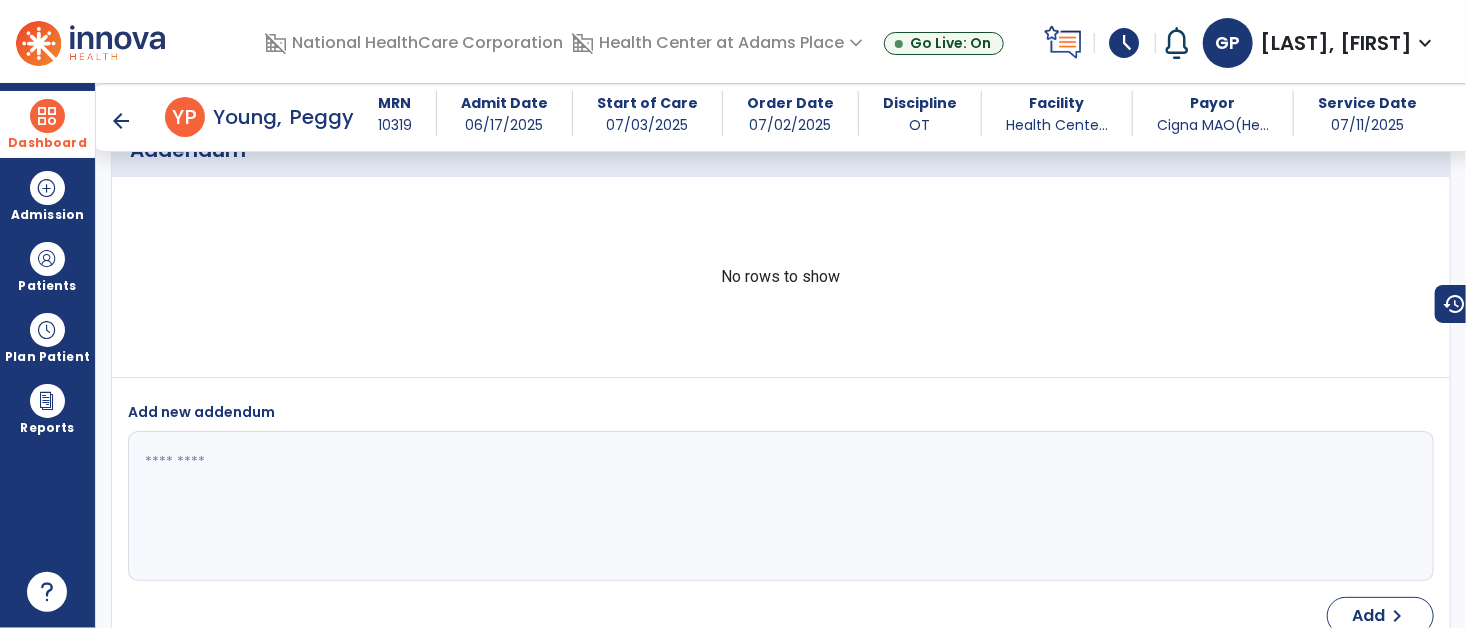click on "arrow_back" at bounding box center [121, 121] 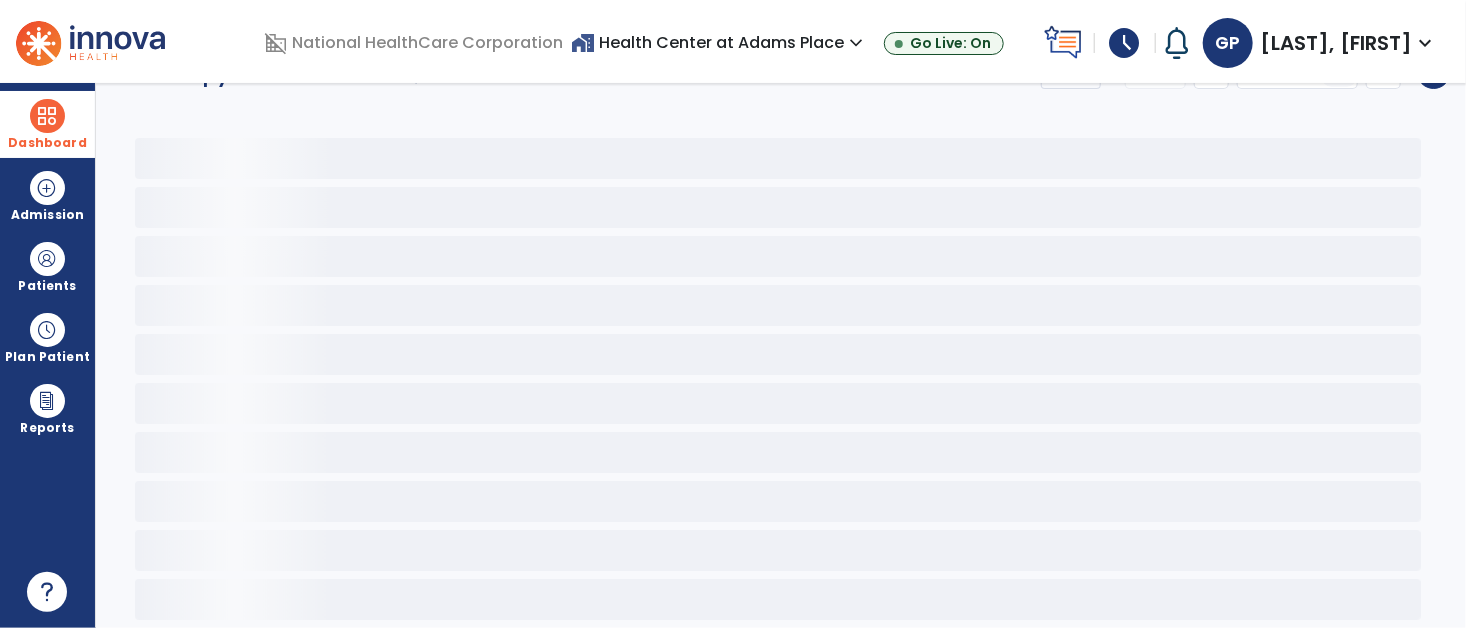 scroll, scrollTop: 34, scrollLeft: 0, axis: vertical 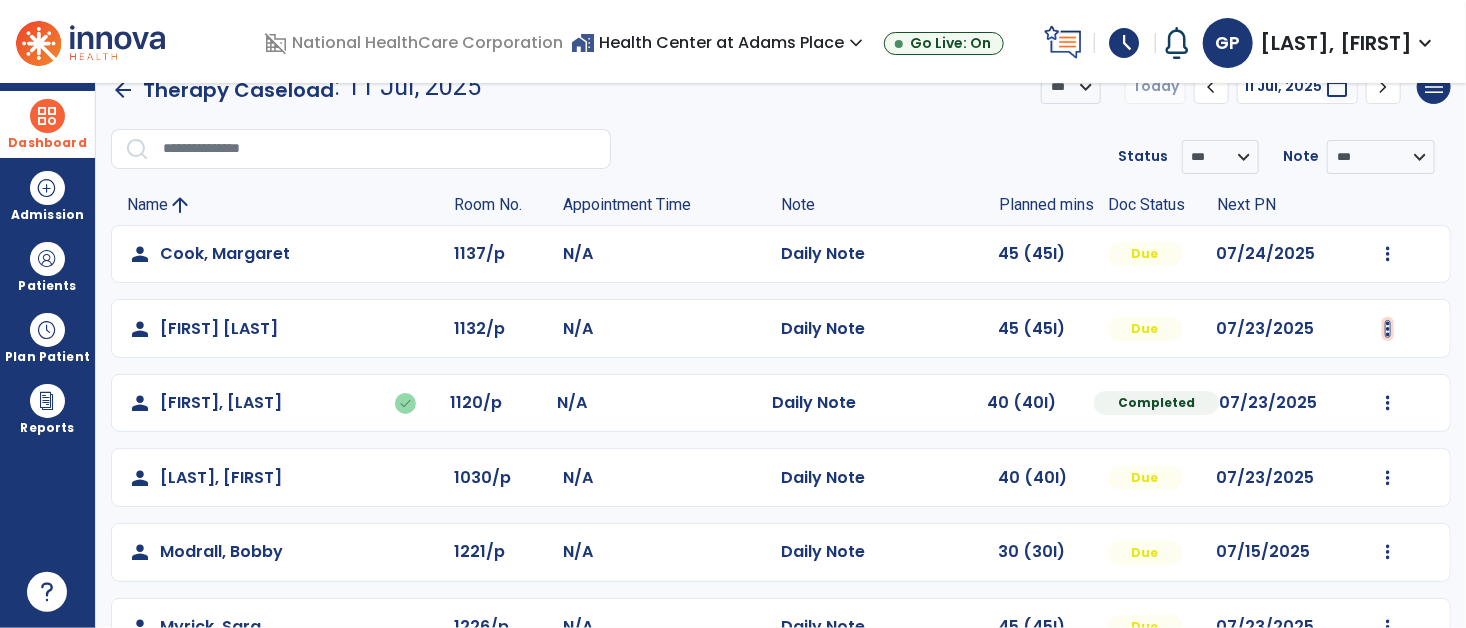 click at bounding box center [1388, 254] 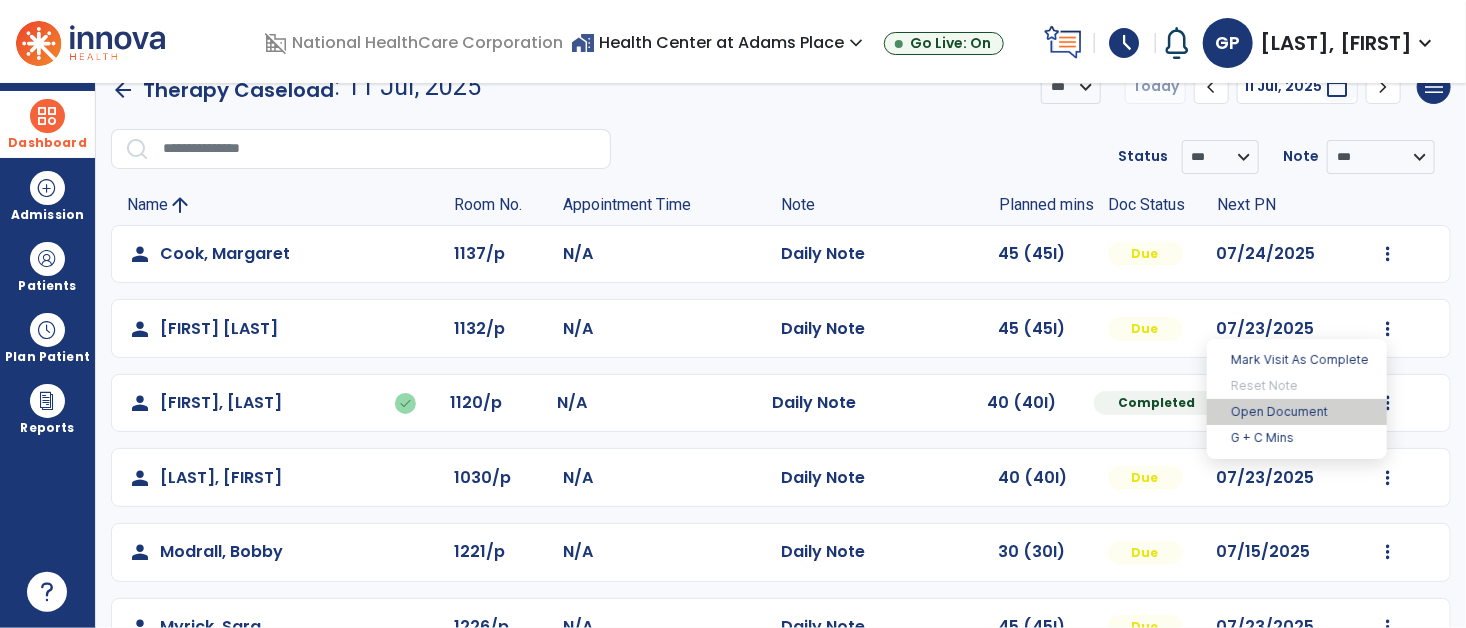 click on "Open Document" at bounding box center [1297, 412] 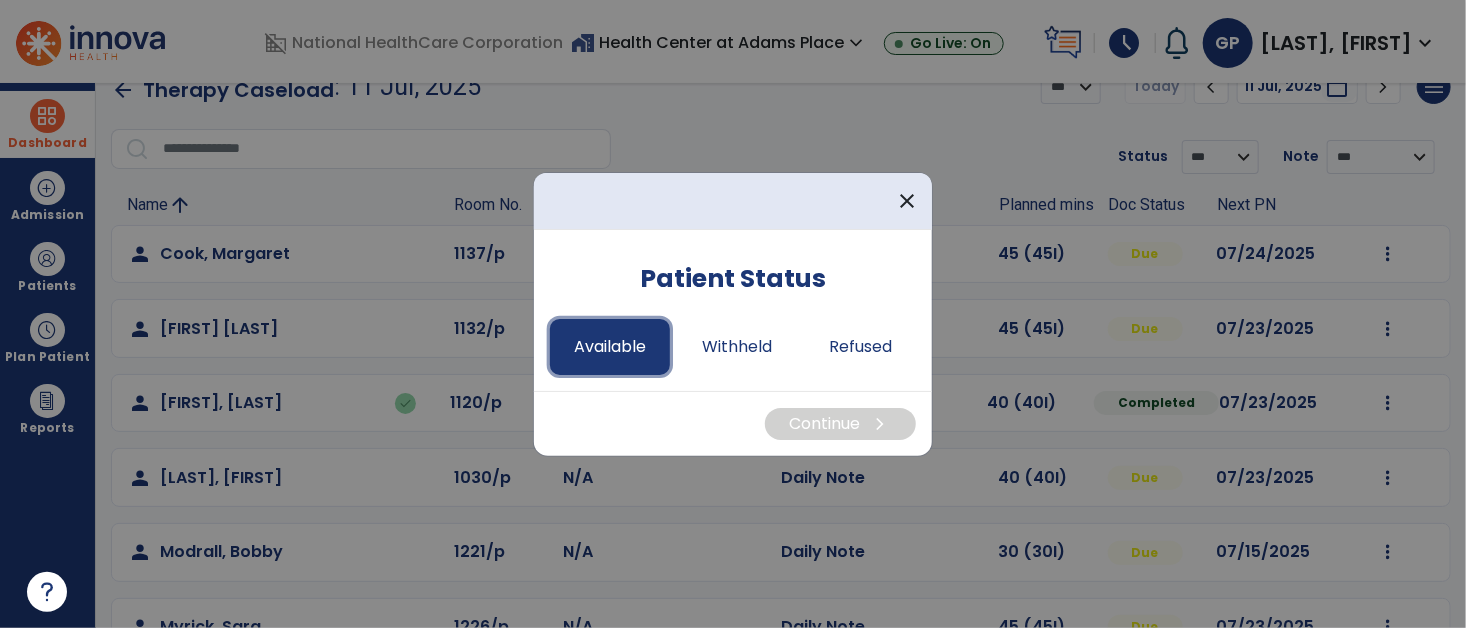 click on "Available" at bounding box center (610, 347) 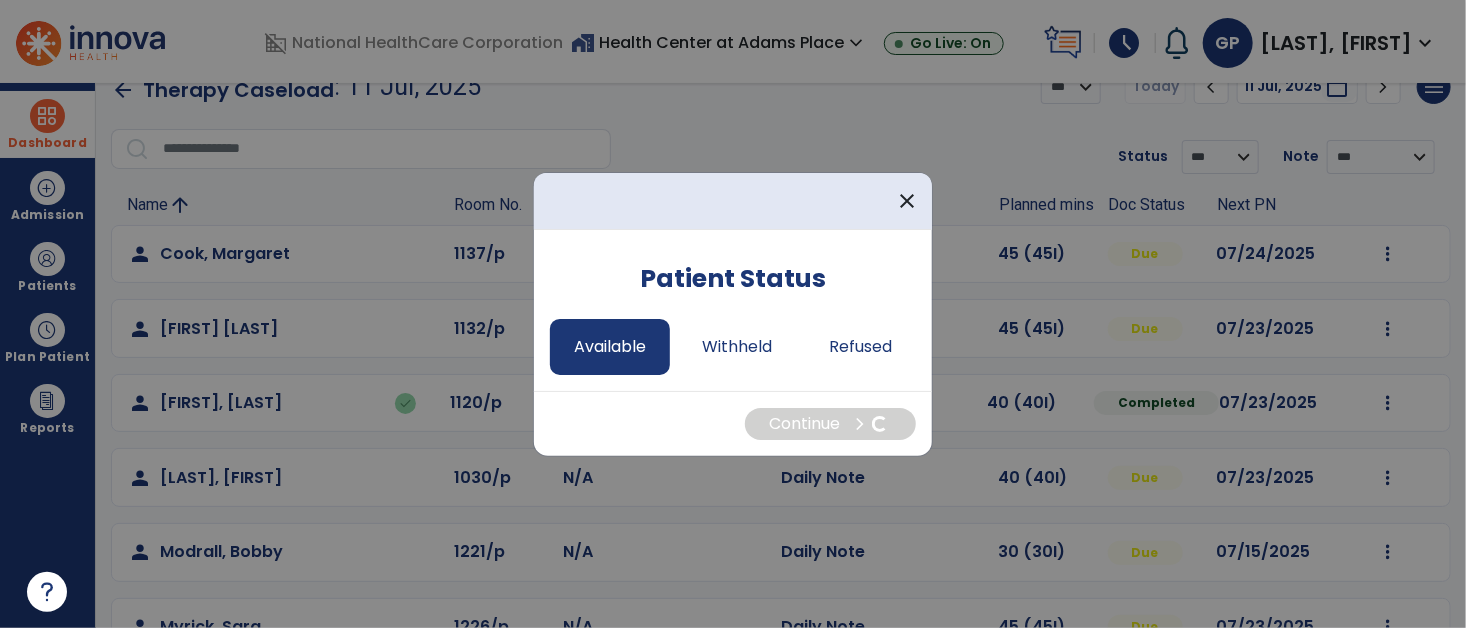 select on "*" 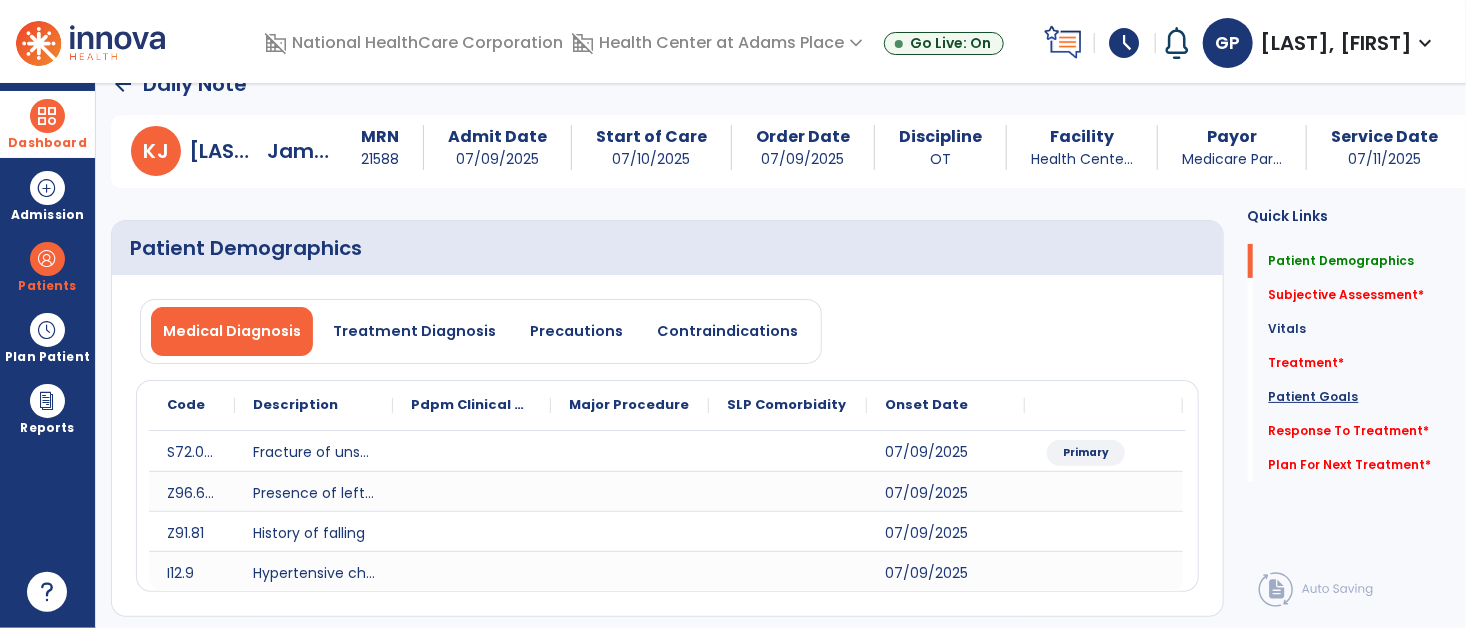 click on "Patient Goals" 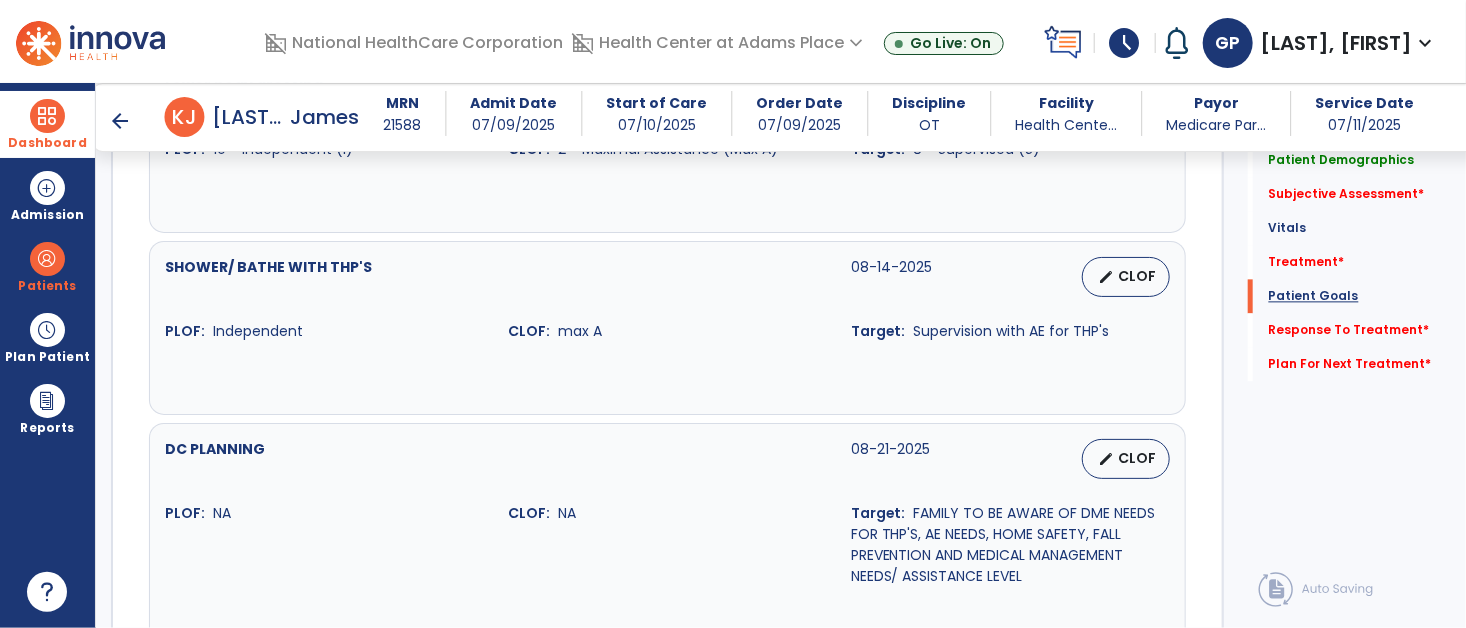 scroll, scrollTop: 2058, scrollLeft: 0, axis: vertical 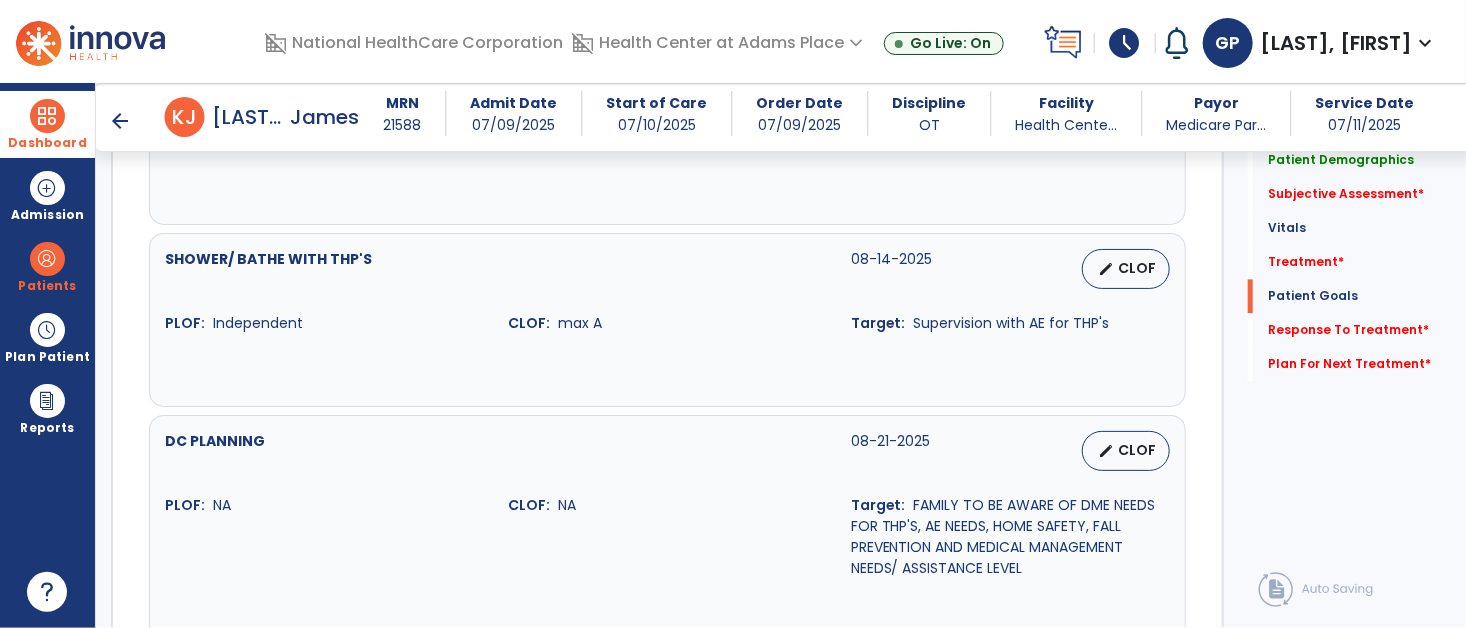 click on "arrow_back" at bounding box center [121, 121] 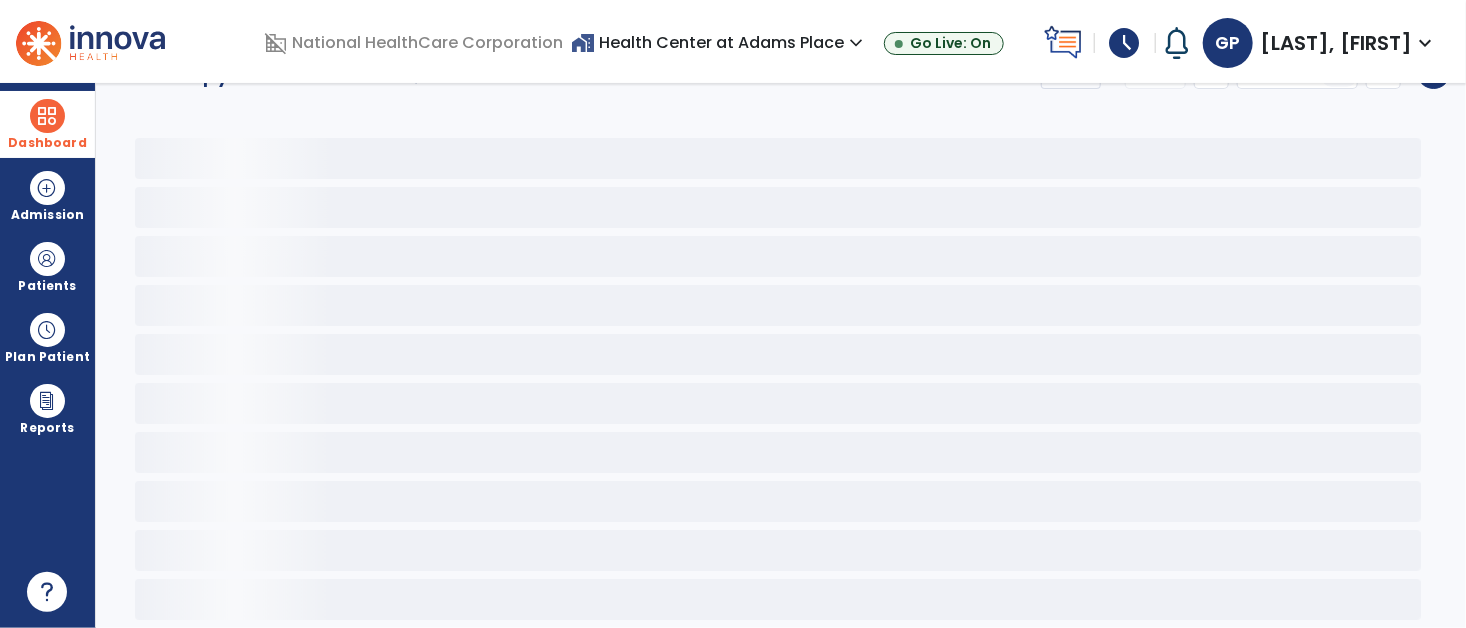 scroll, scrollTop: 34, scrollLeft: 0, axis: vertical 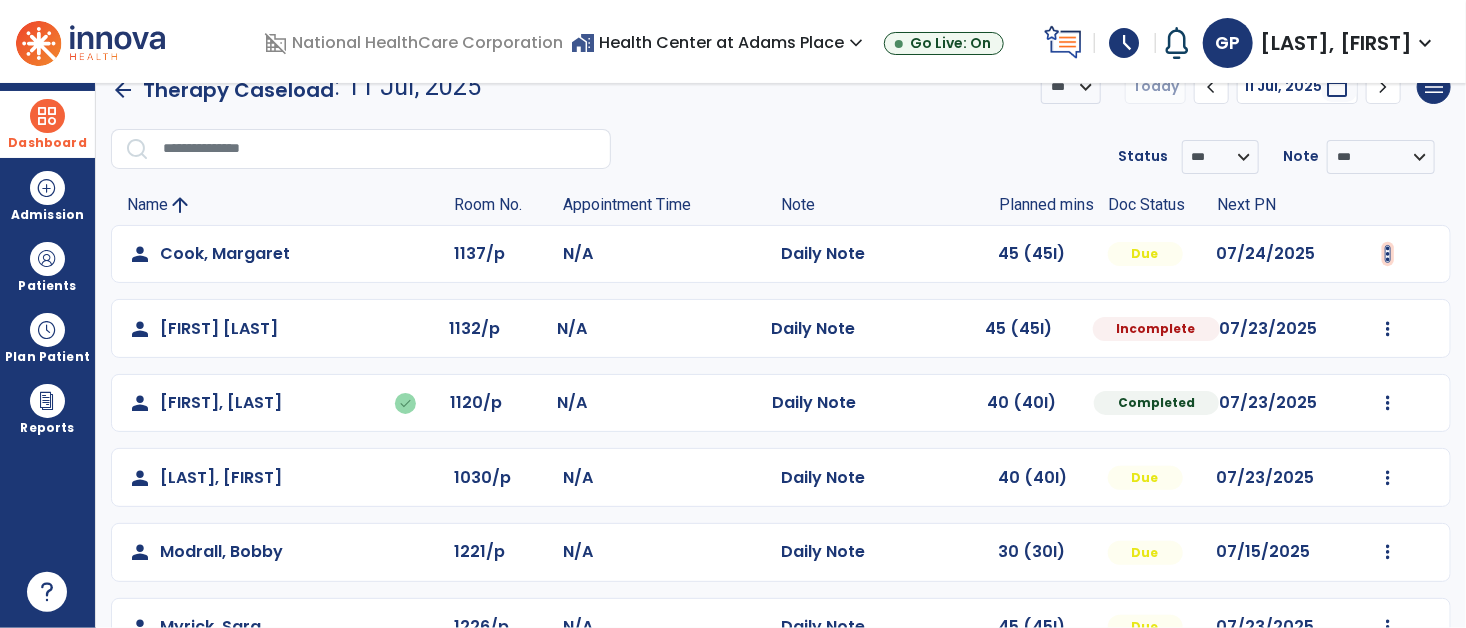 click at bounding box center [1388, 254] 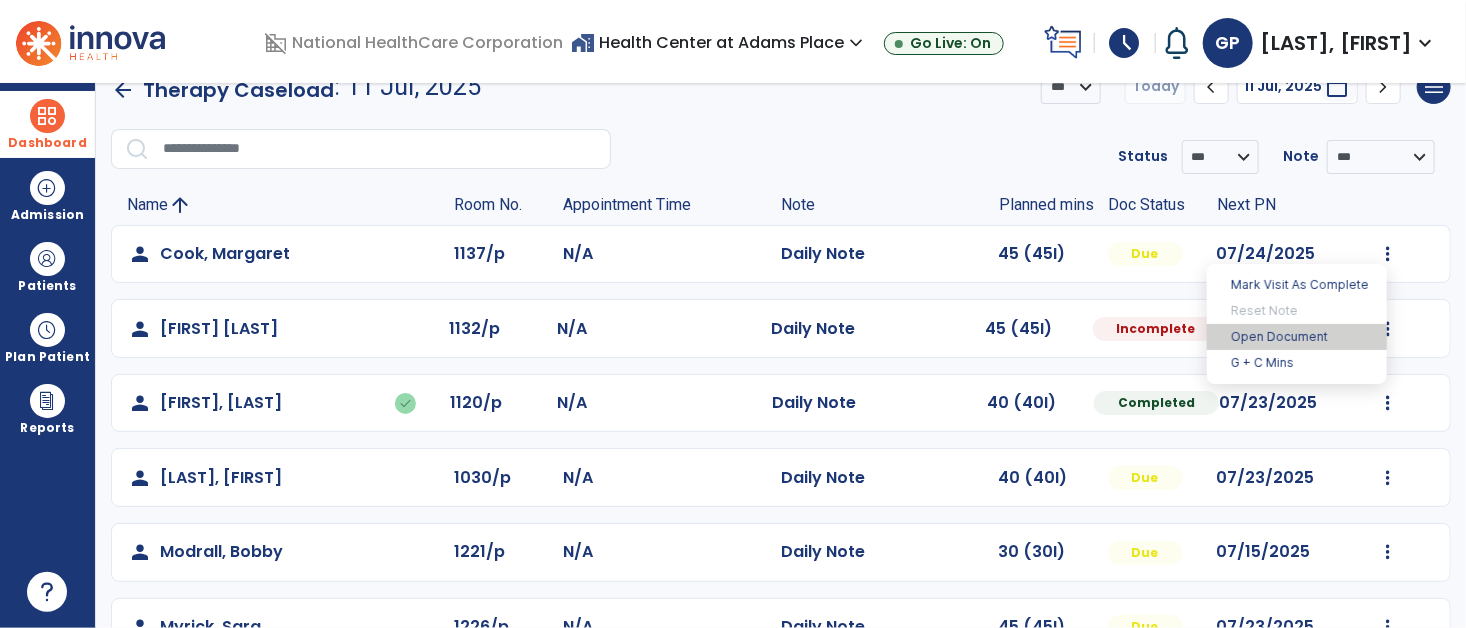 click on "Open Document" at bounding box center [1297, 337] 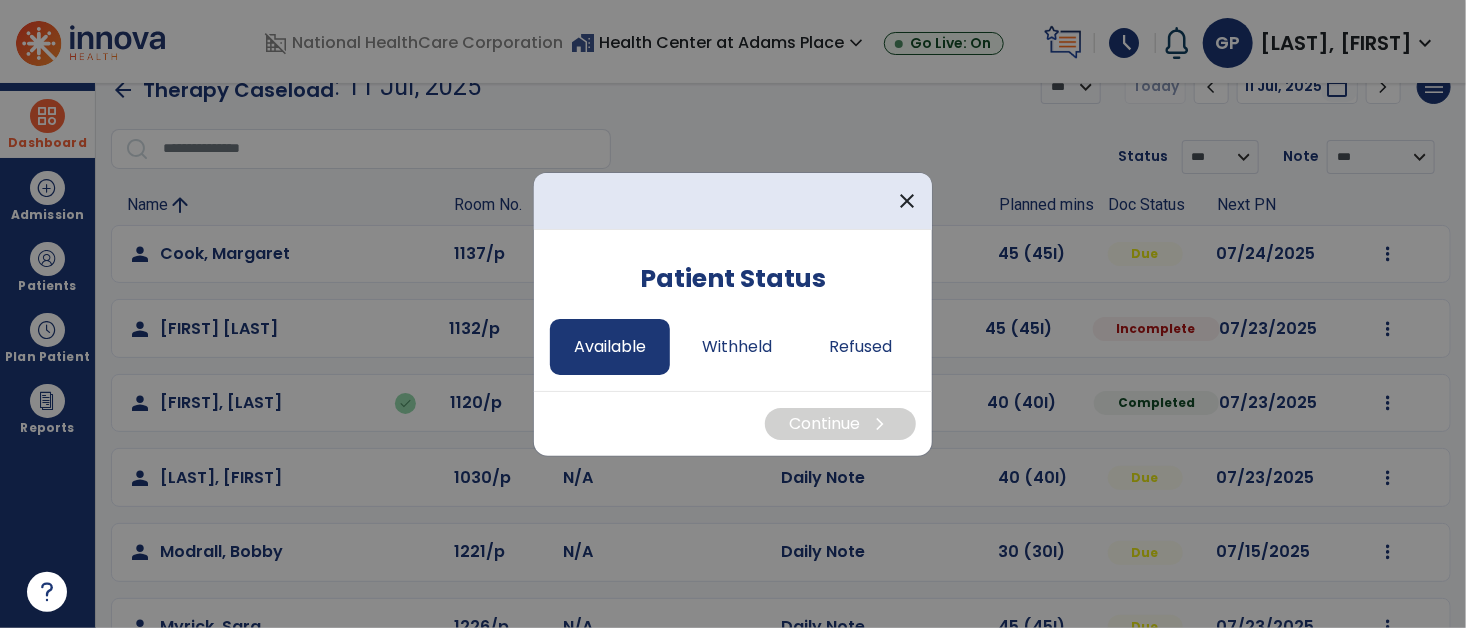 click on "Available" at bounding box center (610, 347) 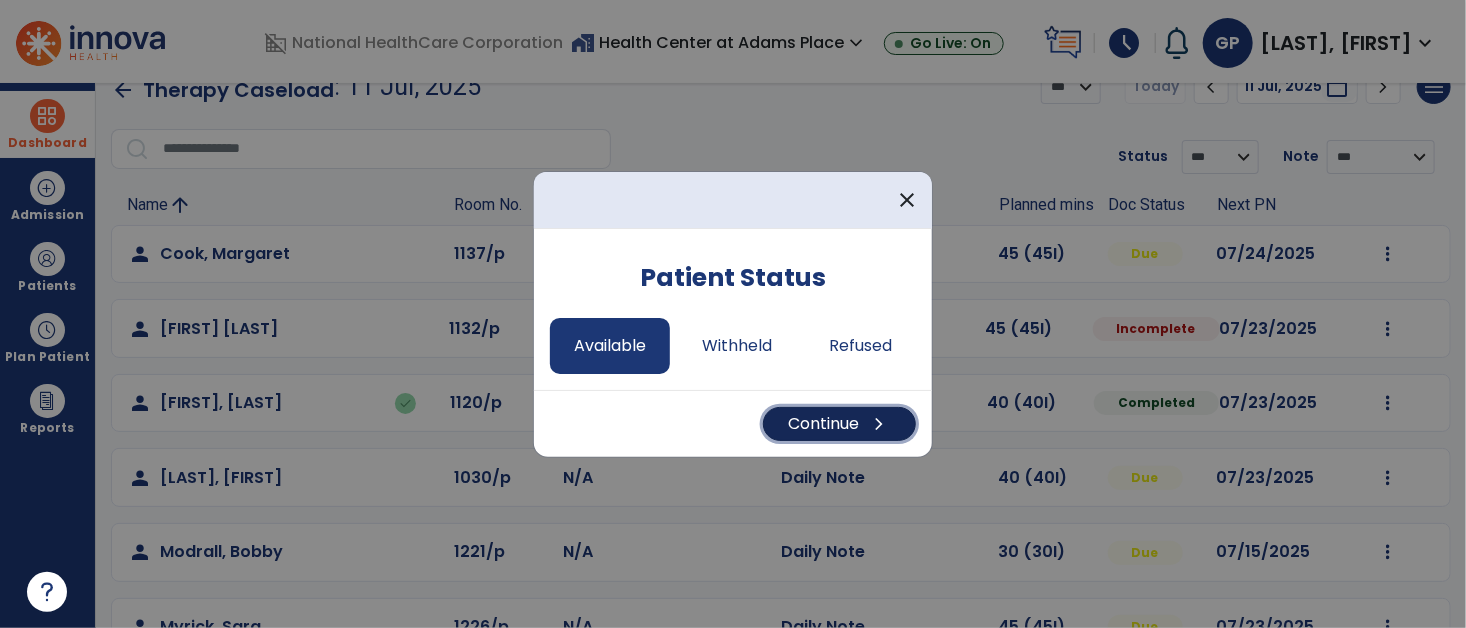 click on "Continue   chevron_right" at bounding box center [839, 424] 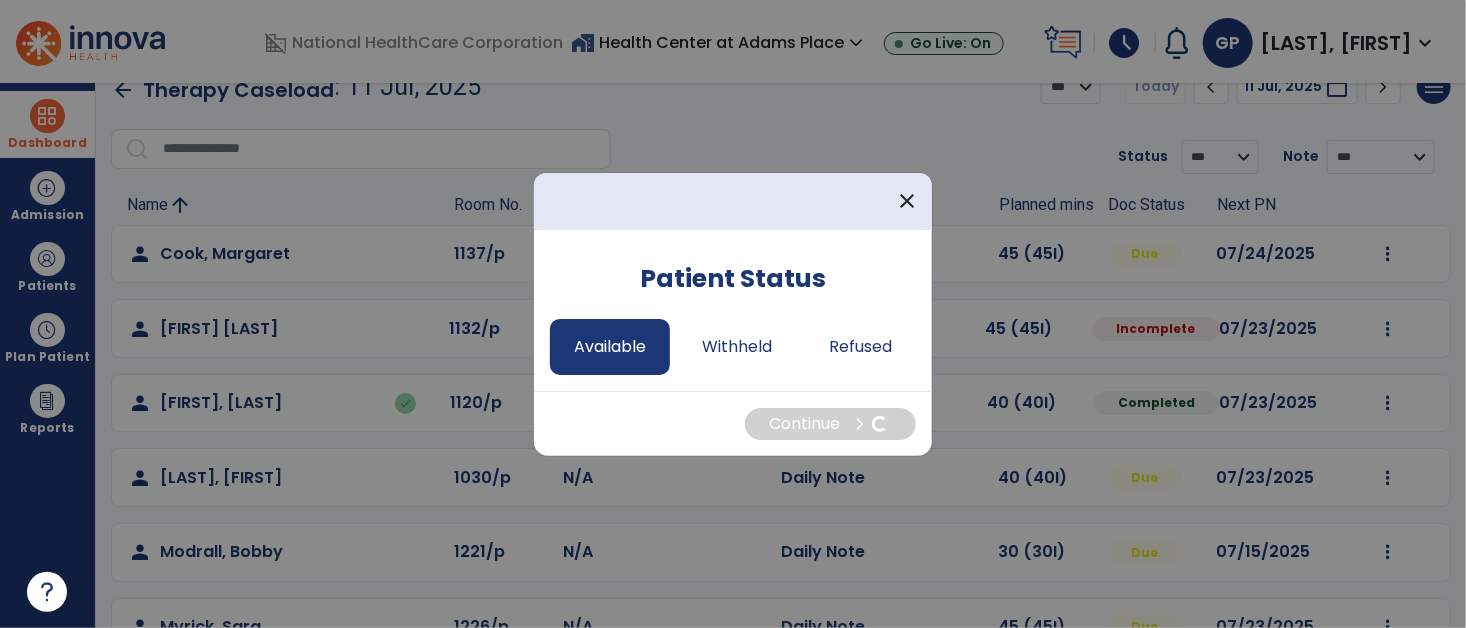 select on "*" 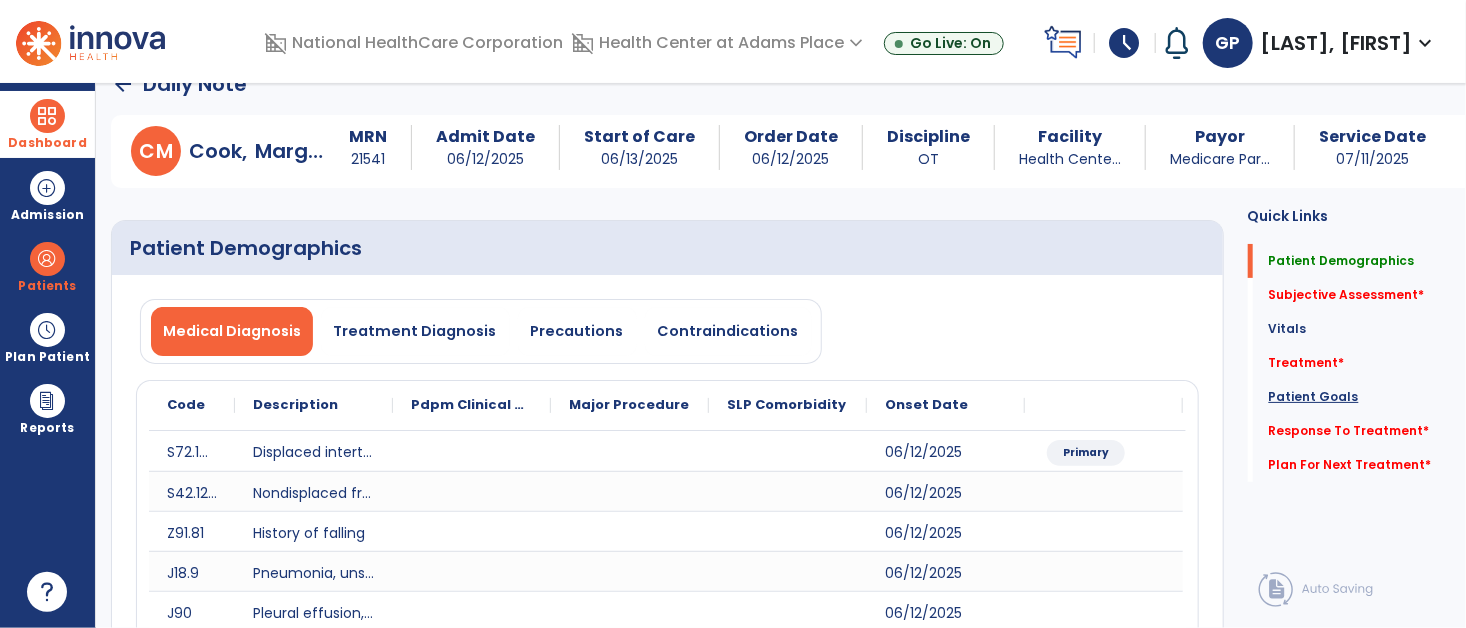click on "Patient Goals" 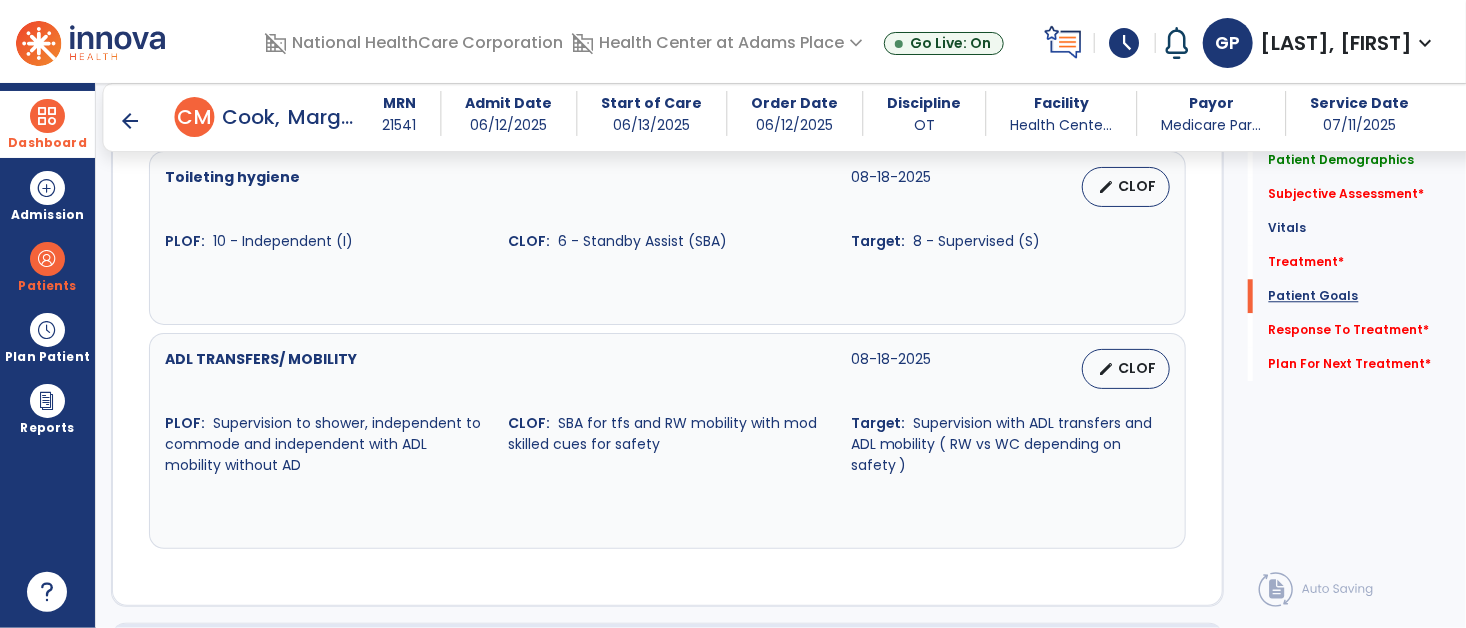 scroll, scrollTop: 2458, scrollLeft: 0, axis: vertical 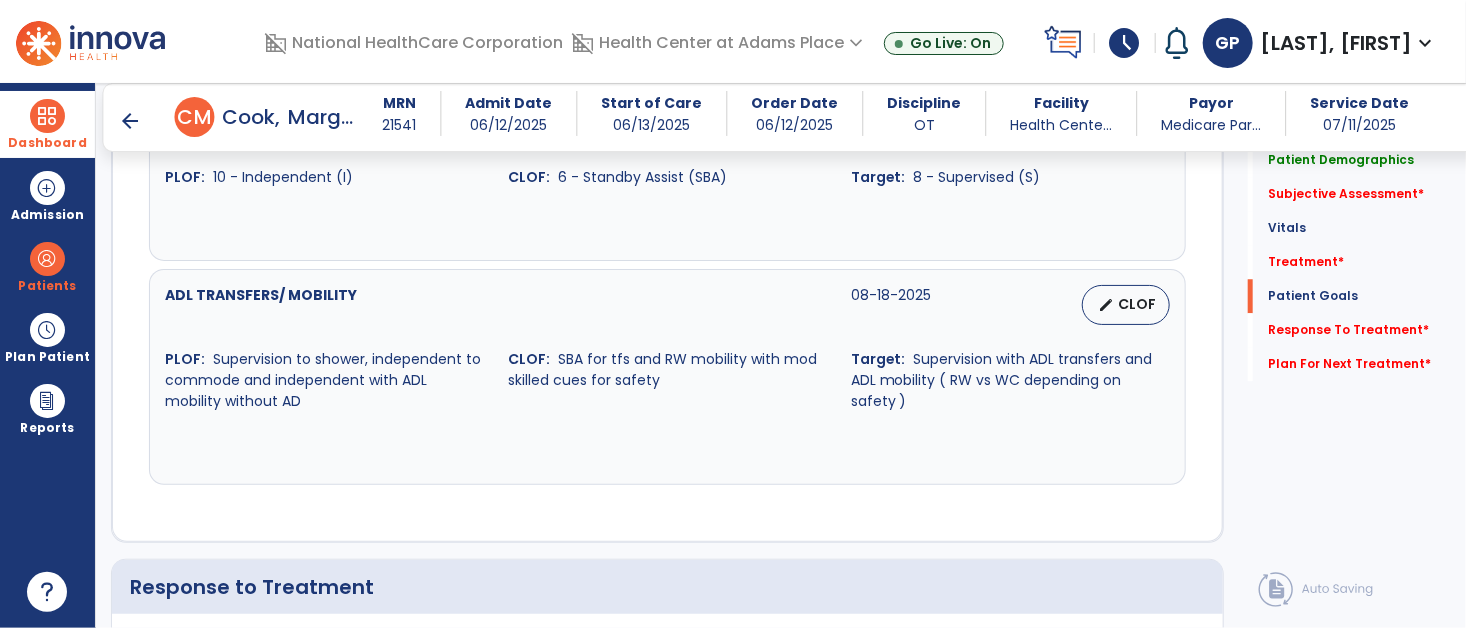 click on "arrow_back" at bounding box center (131, 121) 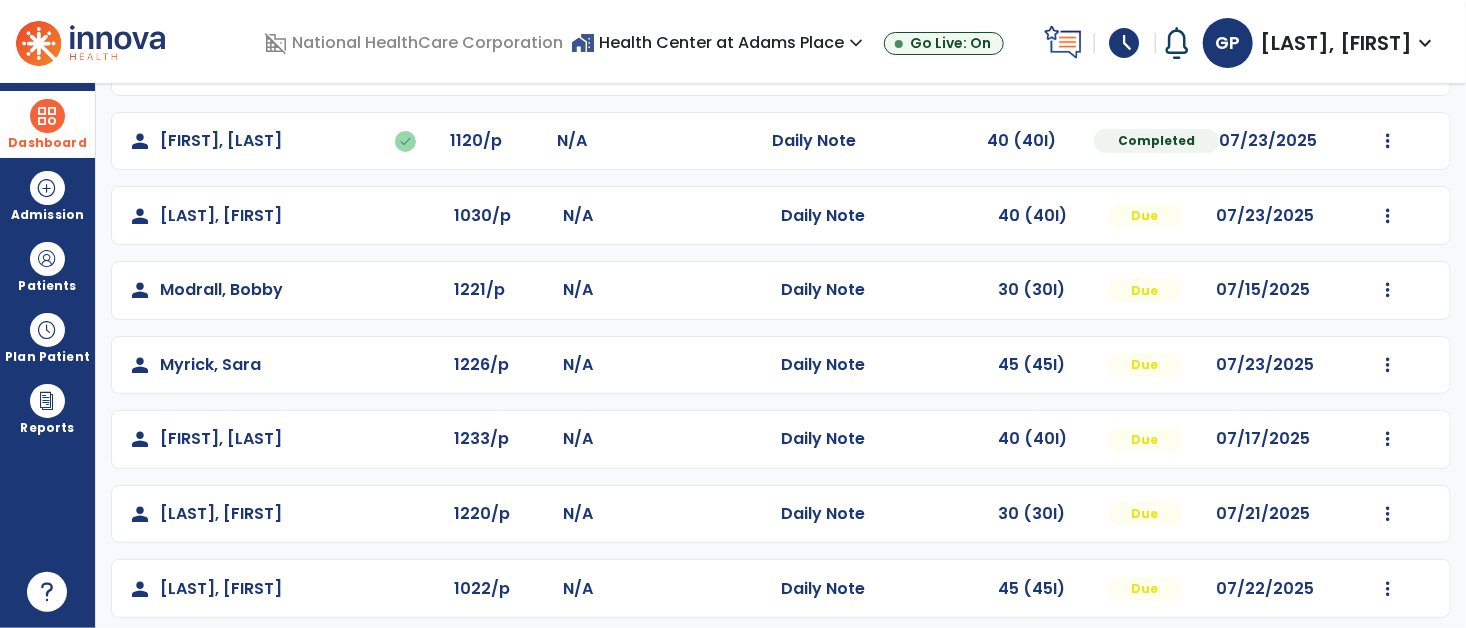 scroll, scrollTop: 297, scrollLeft: 0, axis: vertical 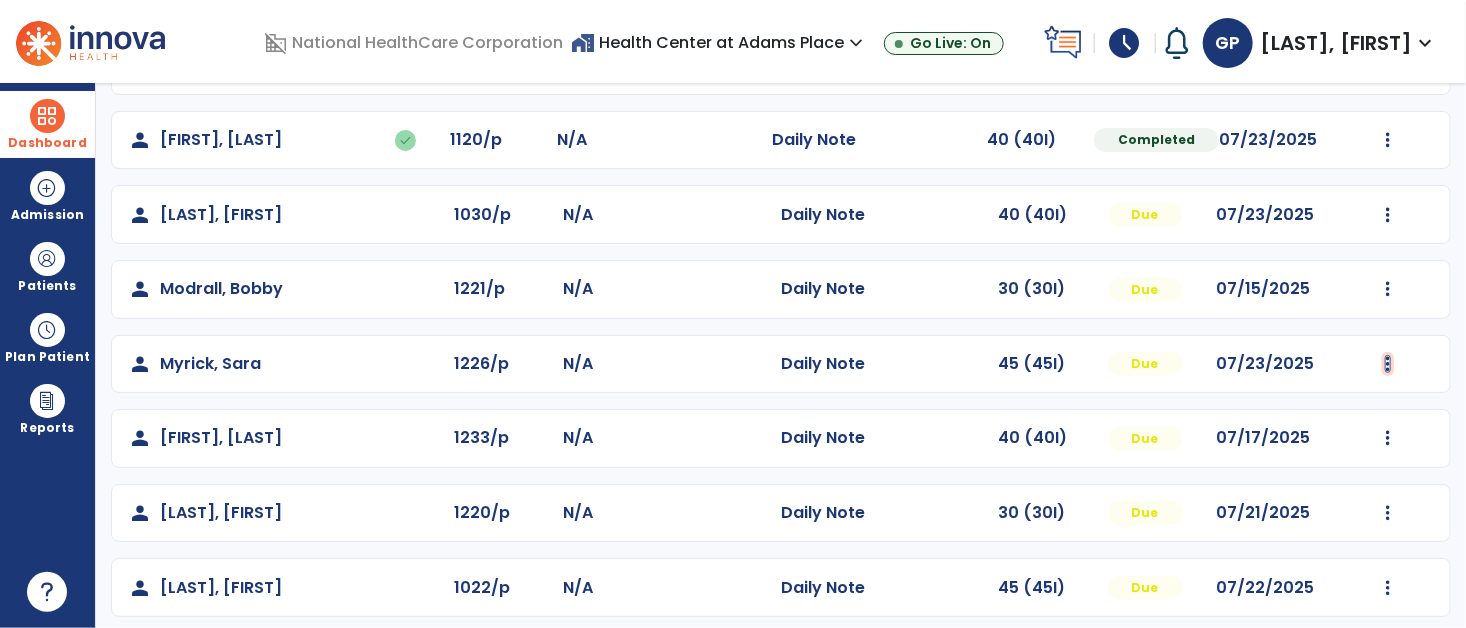 click at bounding box center [1388, -9] 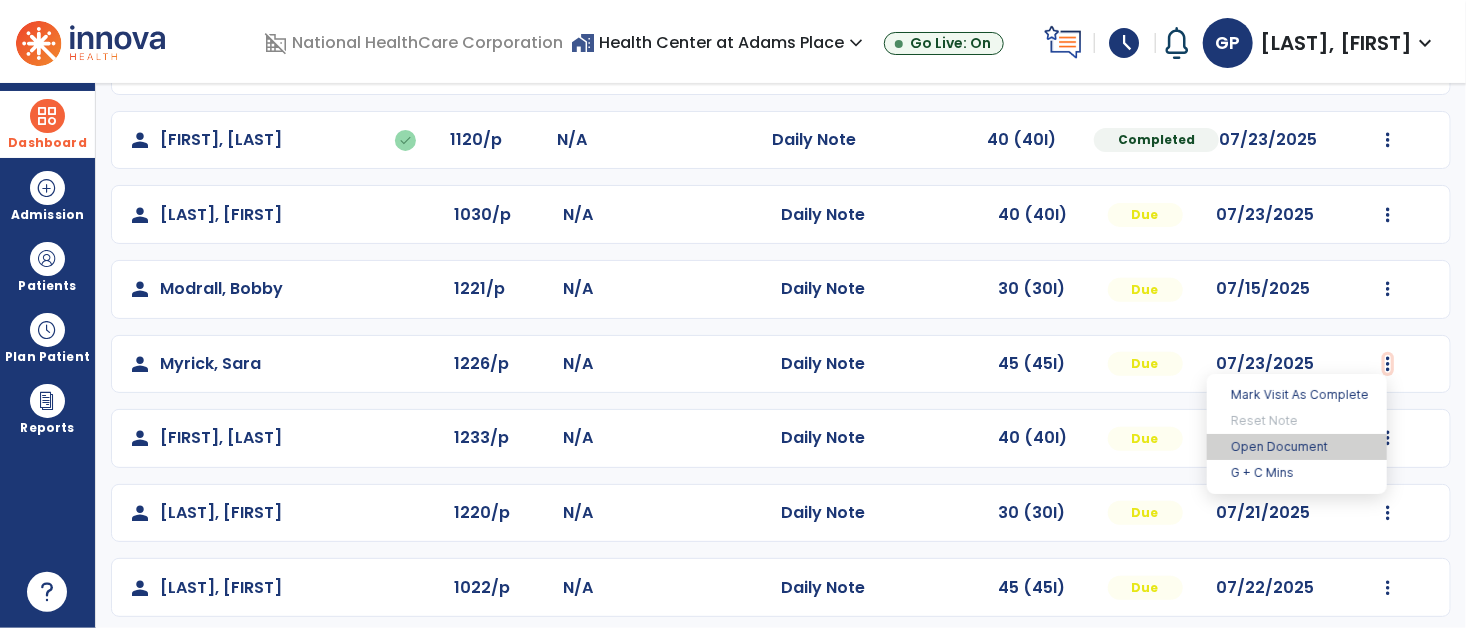 click on "Open Document" at bounding box center [1297, 447] 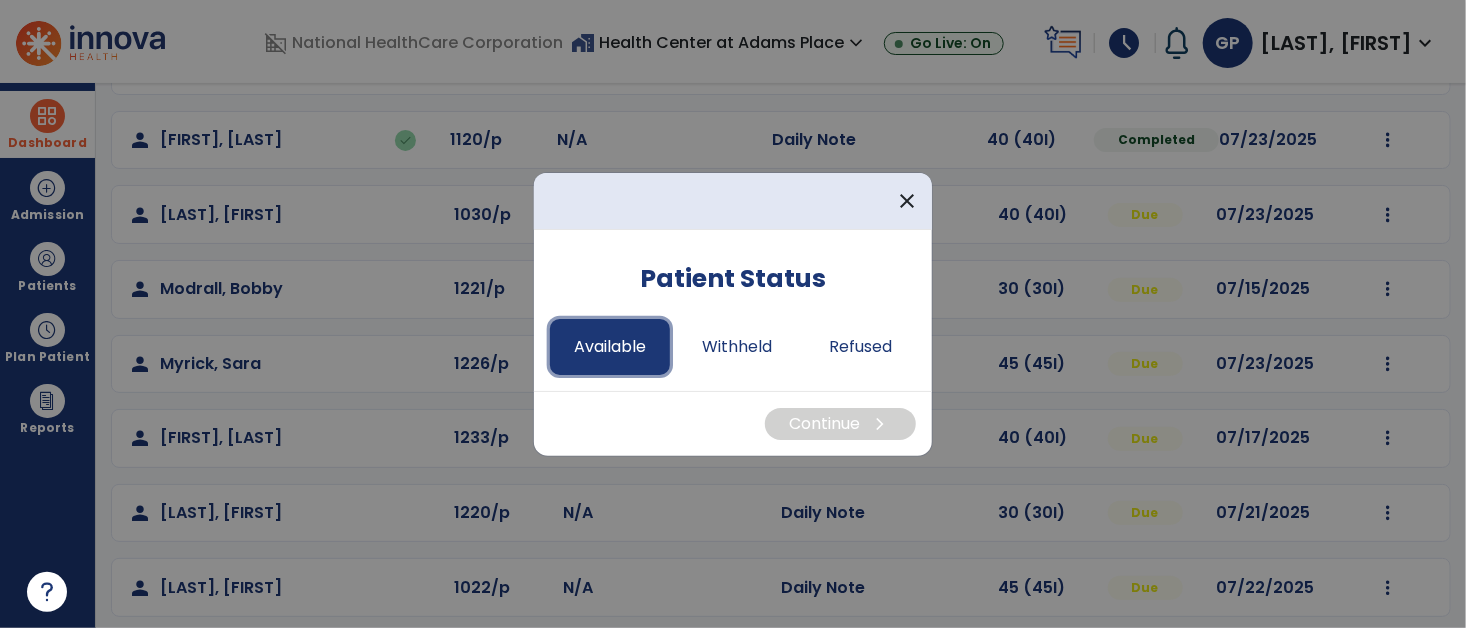 click on "Available" at bounding box center (610, 347) 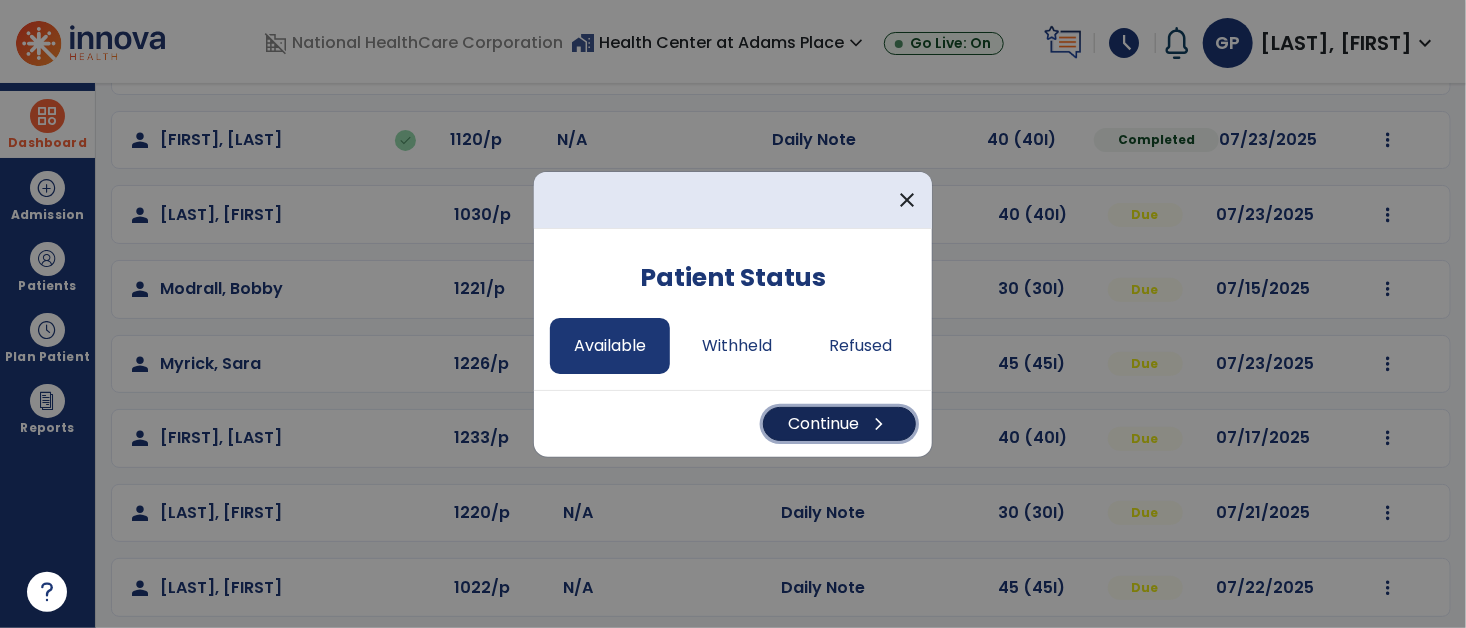 click on "Continue   chevron_right" at bounding box center (839, 424) 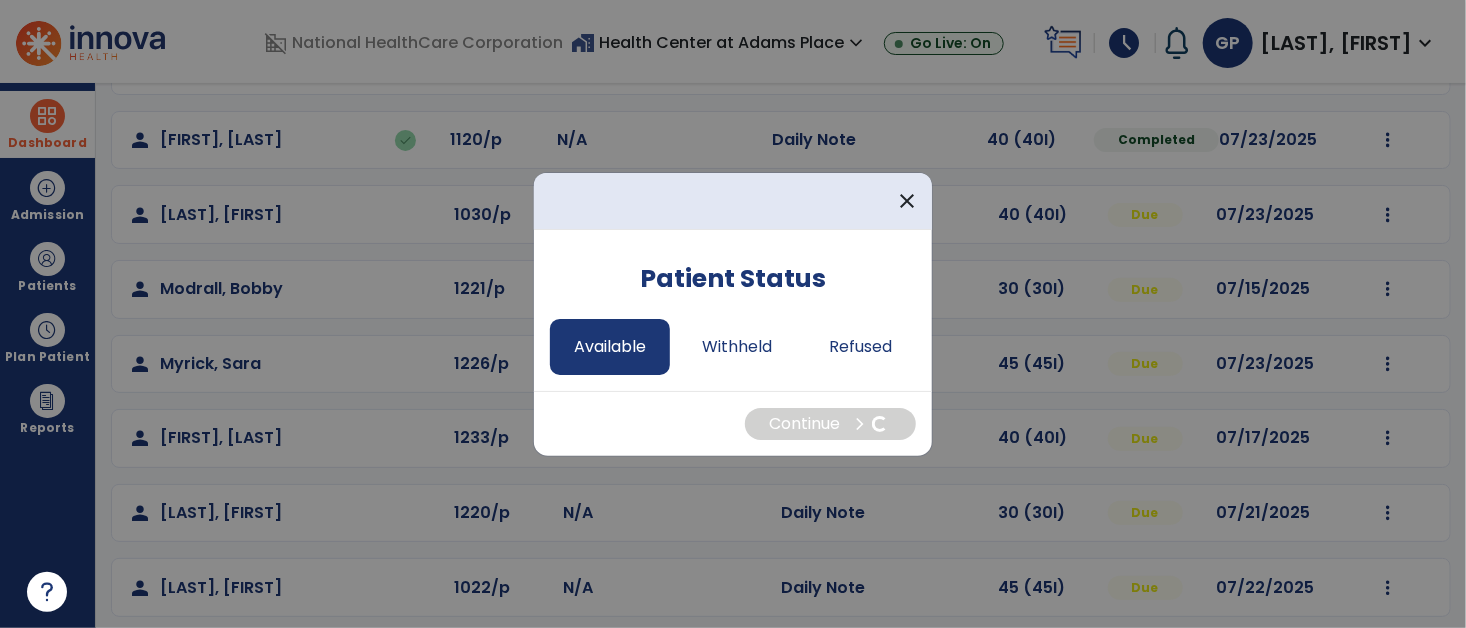 select on "*" 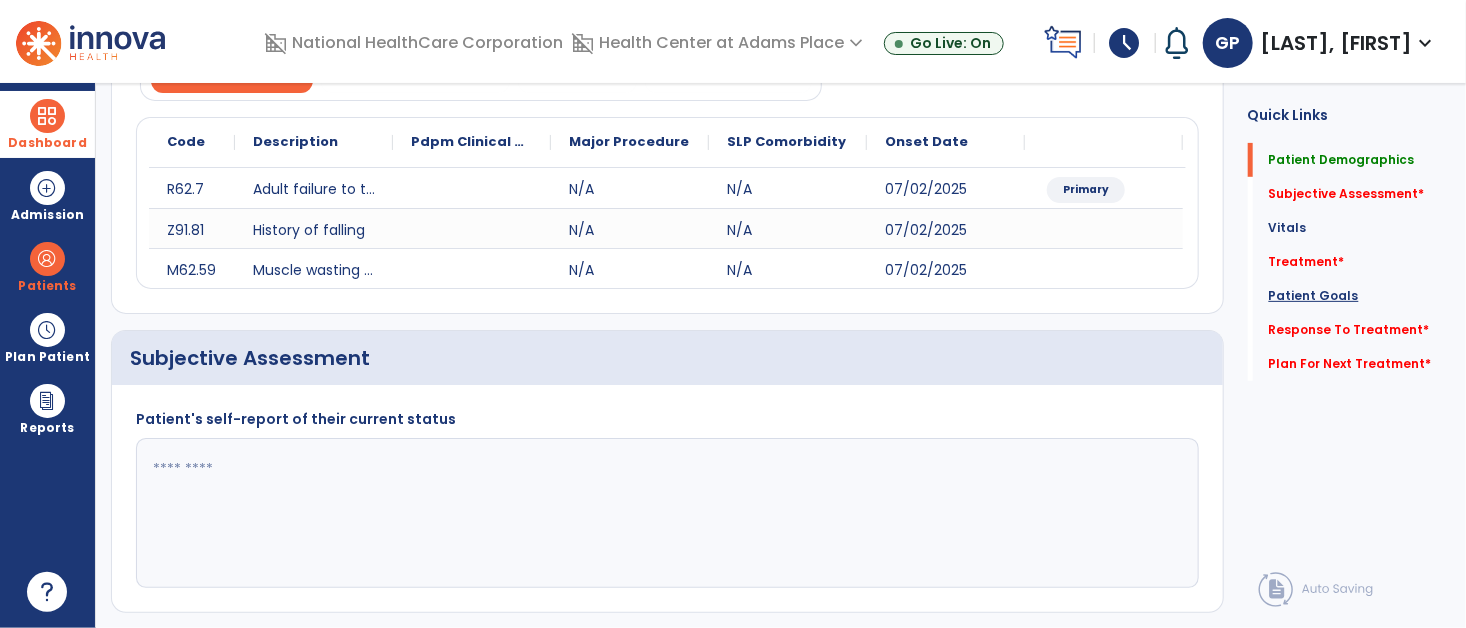 click on "Patient Goals" 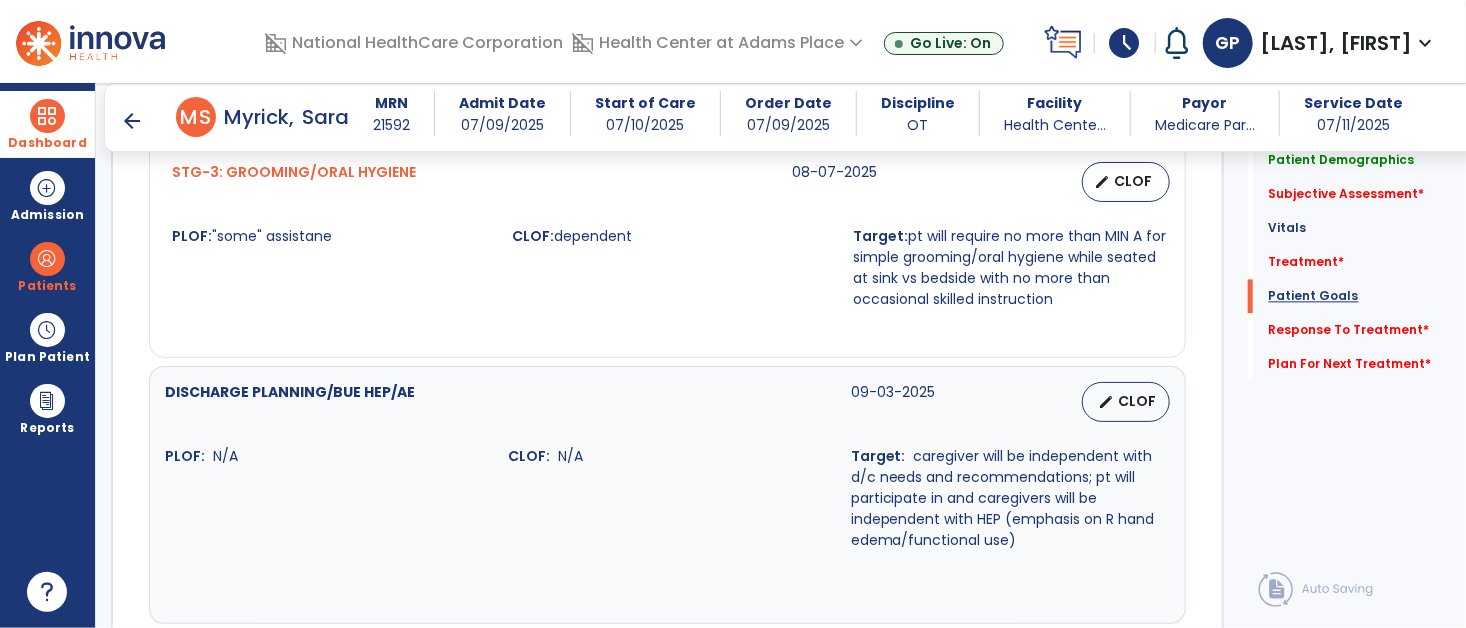 scroll, scrollTop: 2068, scrollLeft: 0, axis: vertical 